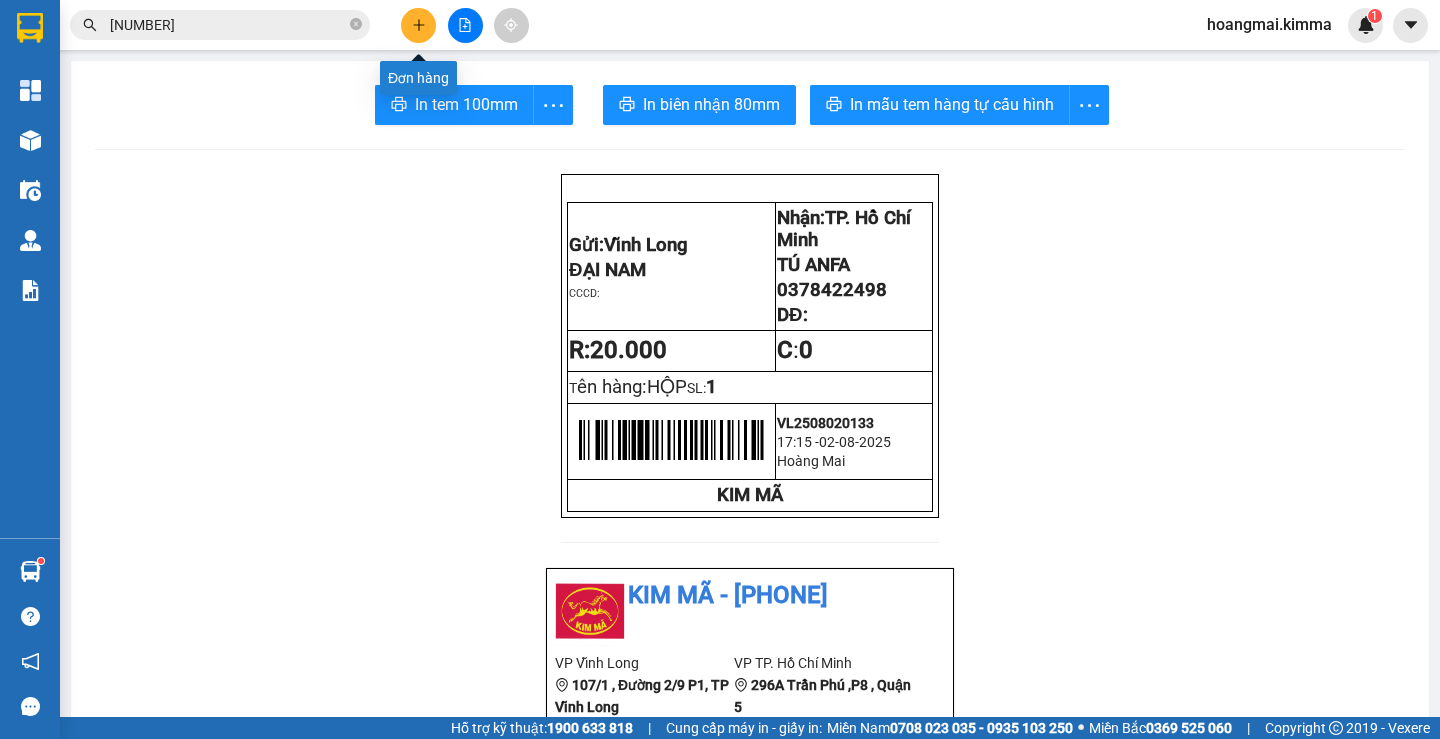 click at bounding box center [418, 25] 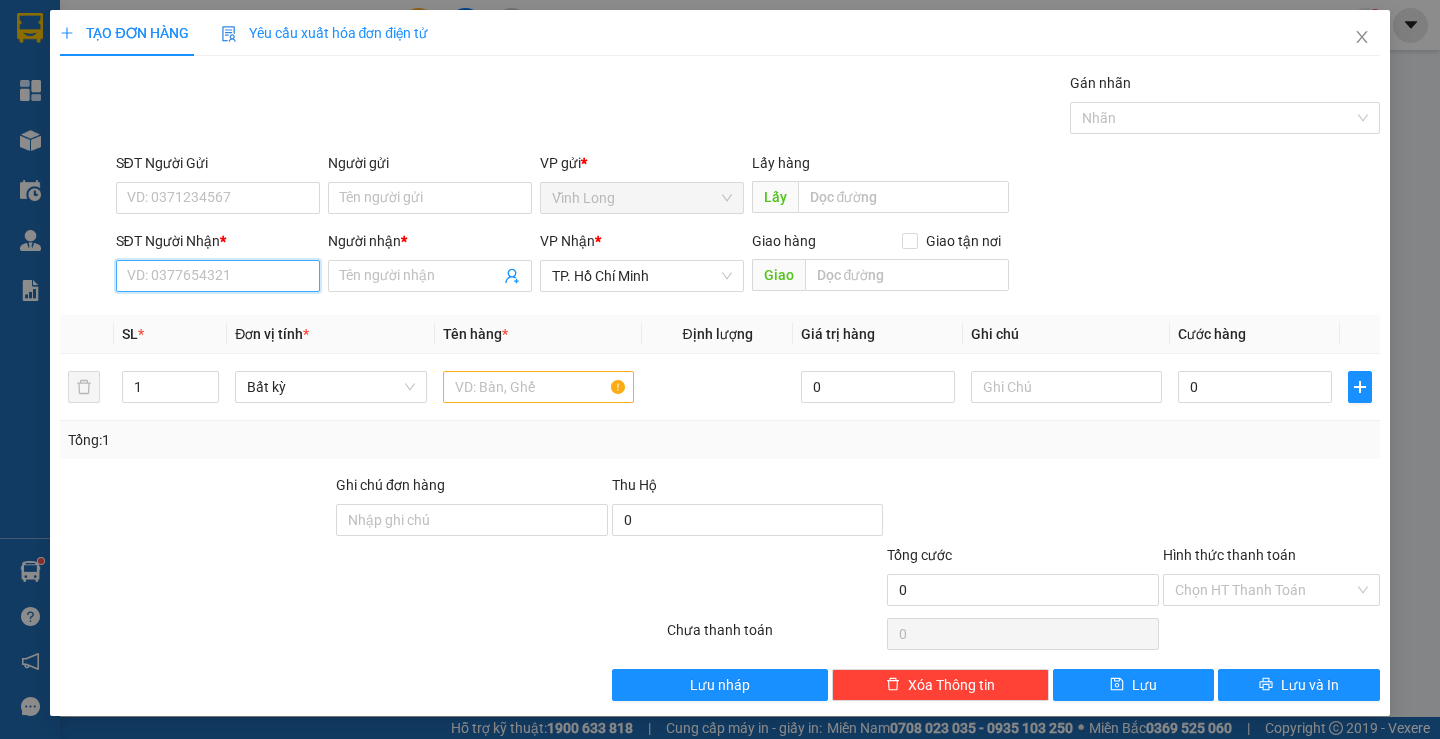 click on "SĐT Người Nhận  *" at bounding box center [218, 276] 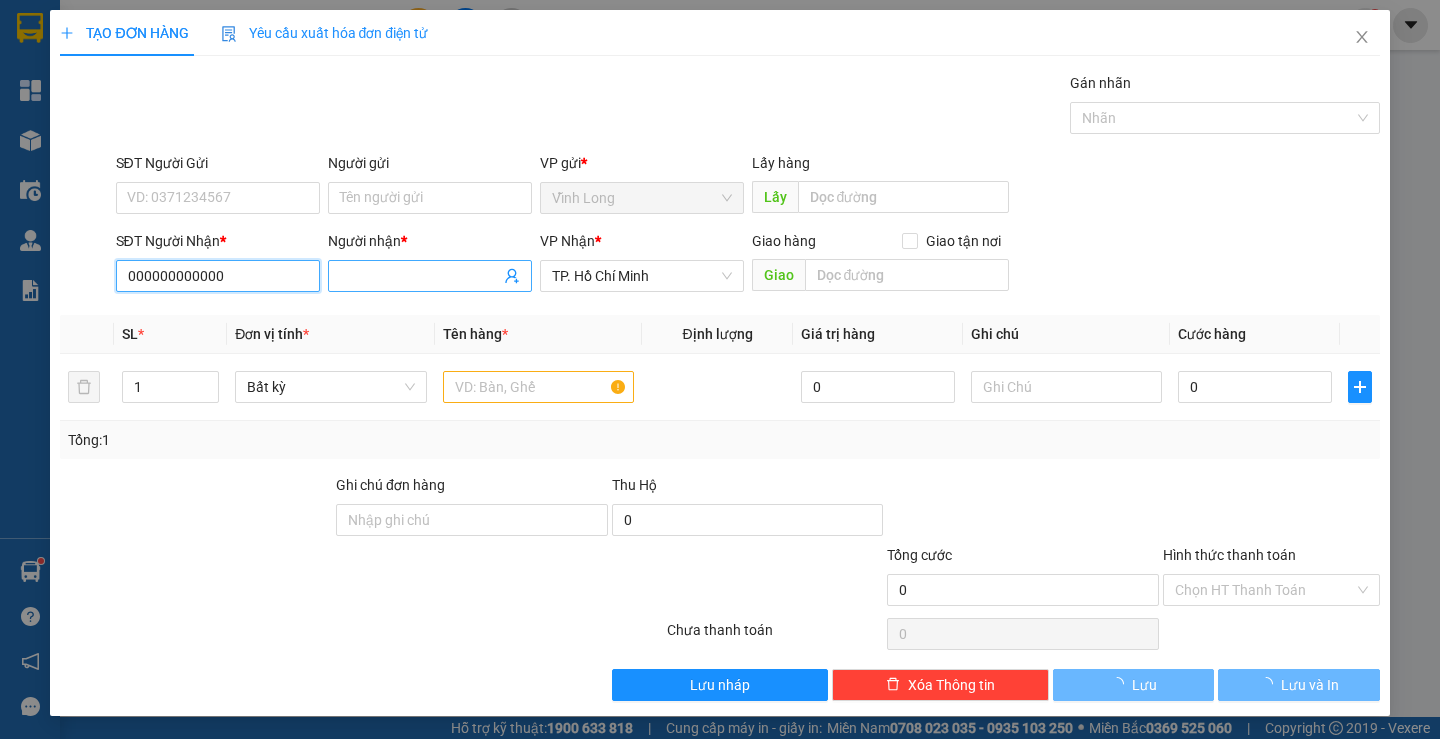 type on "000000000000" 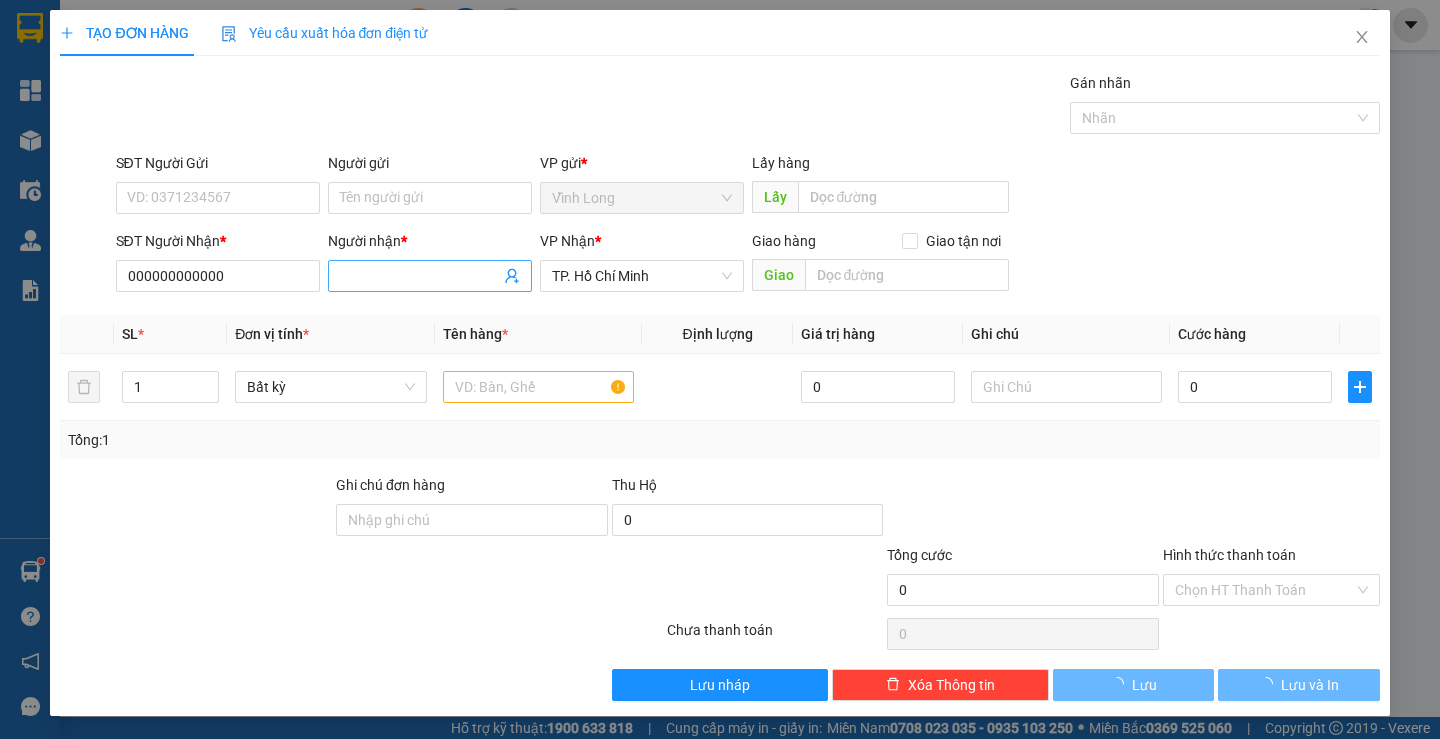 click on "Người nhận  *" at bounding box center [420, 276] 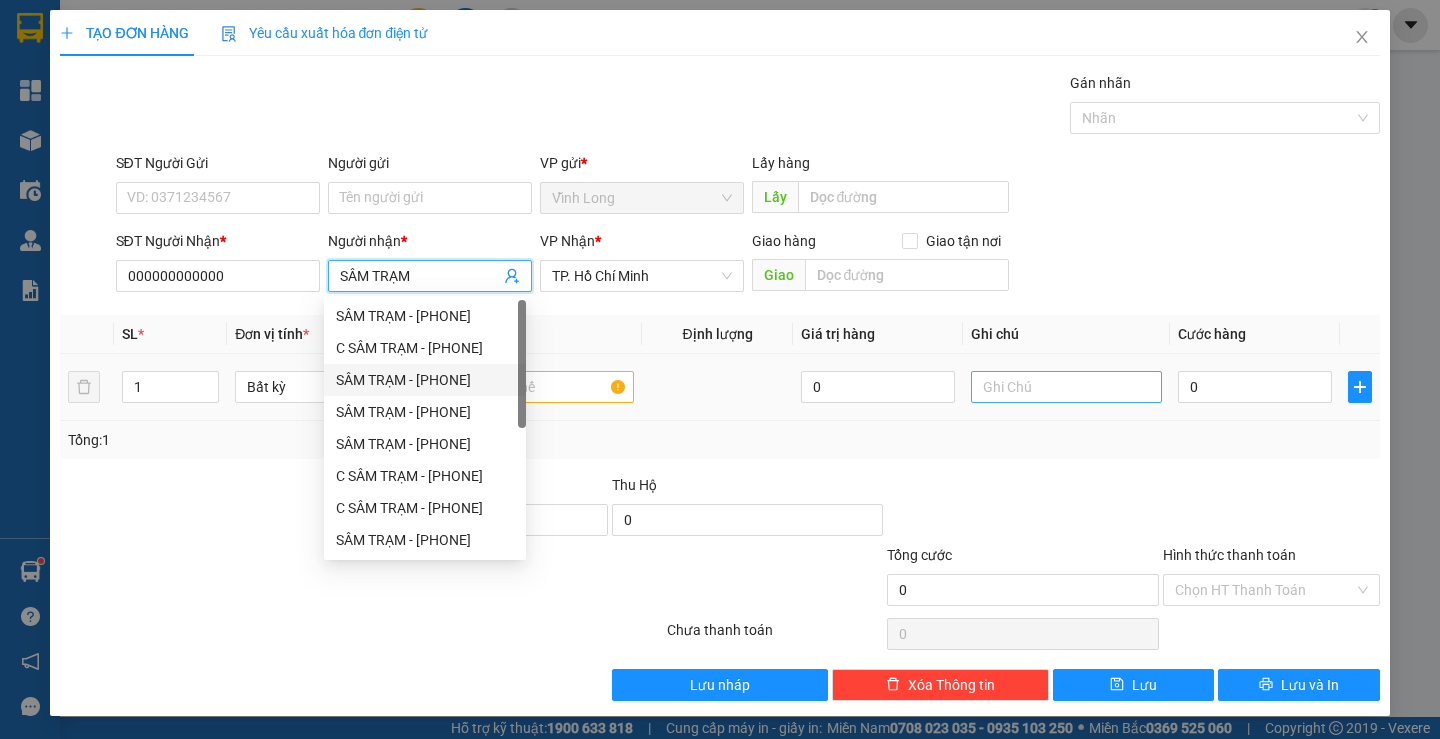 type on "SÂM TRẠM" 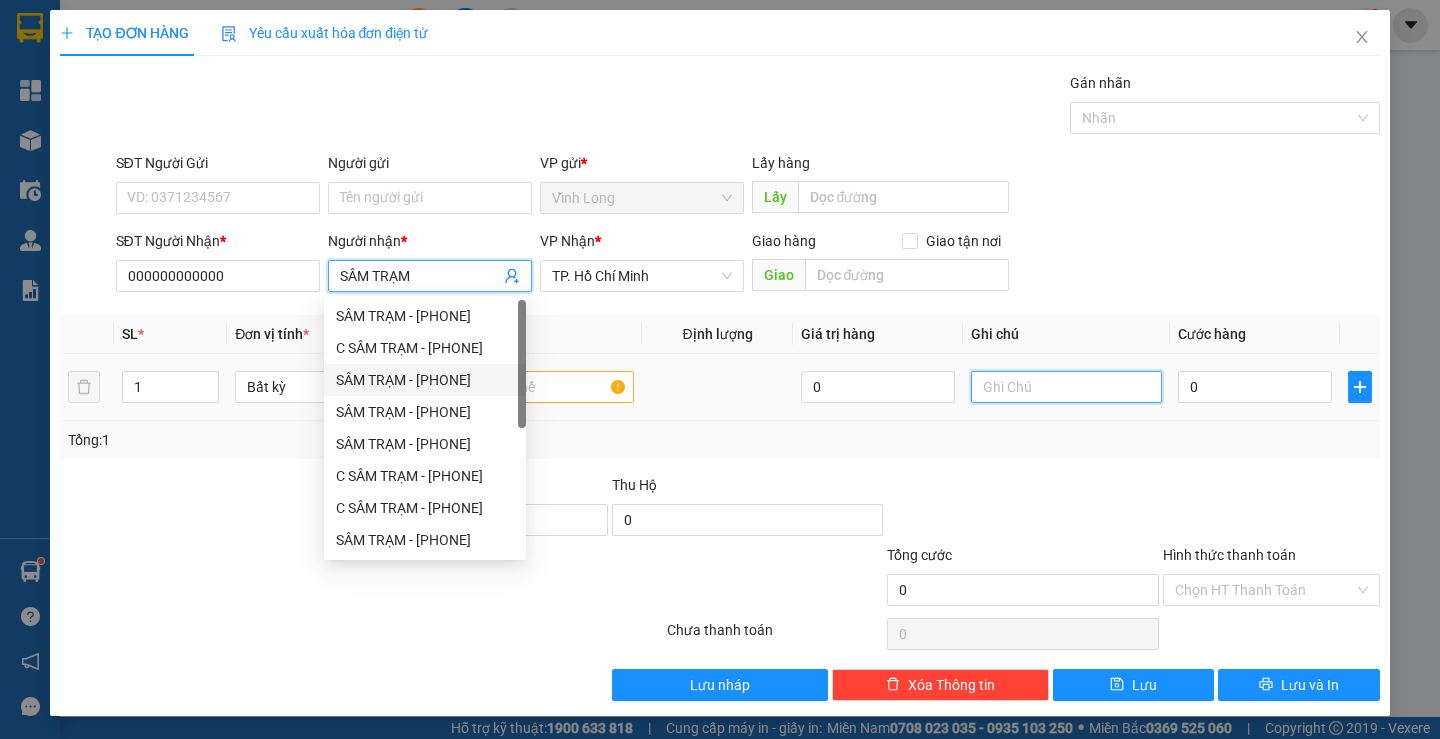 click at bounding box center [1066, 387] 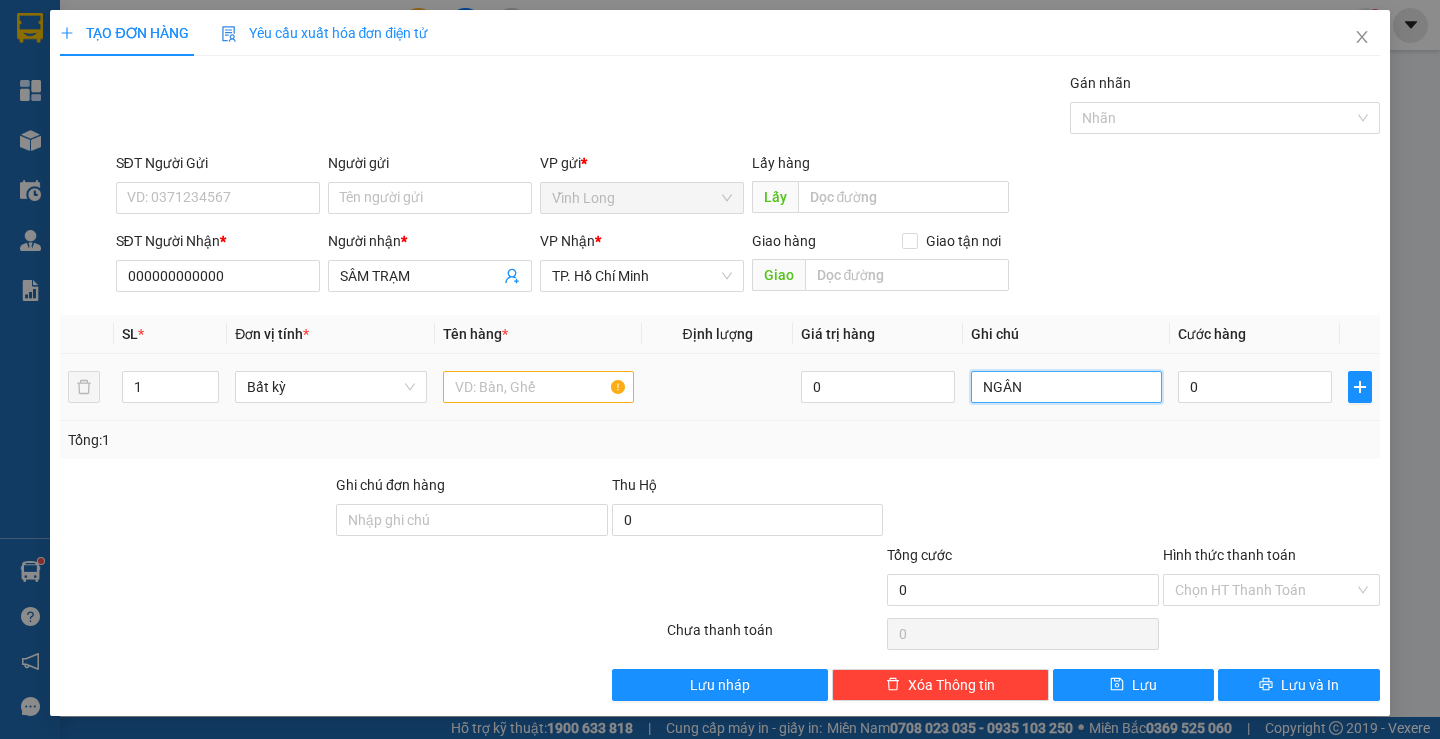 type on "NGÂN" 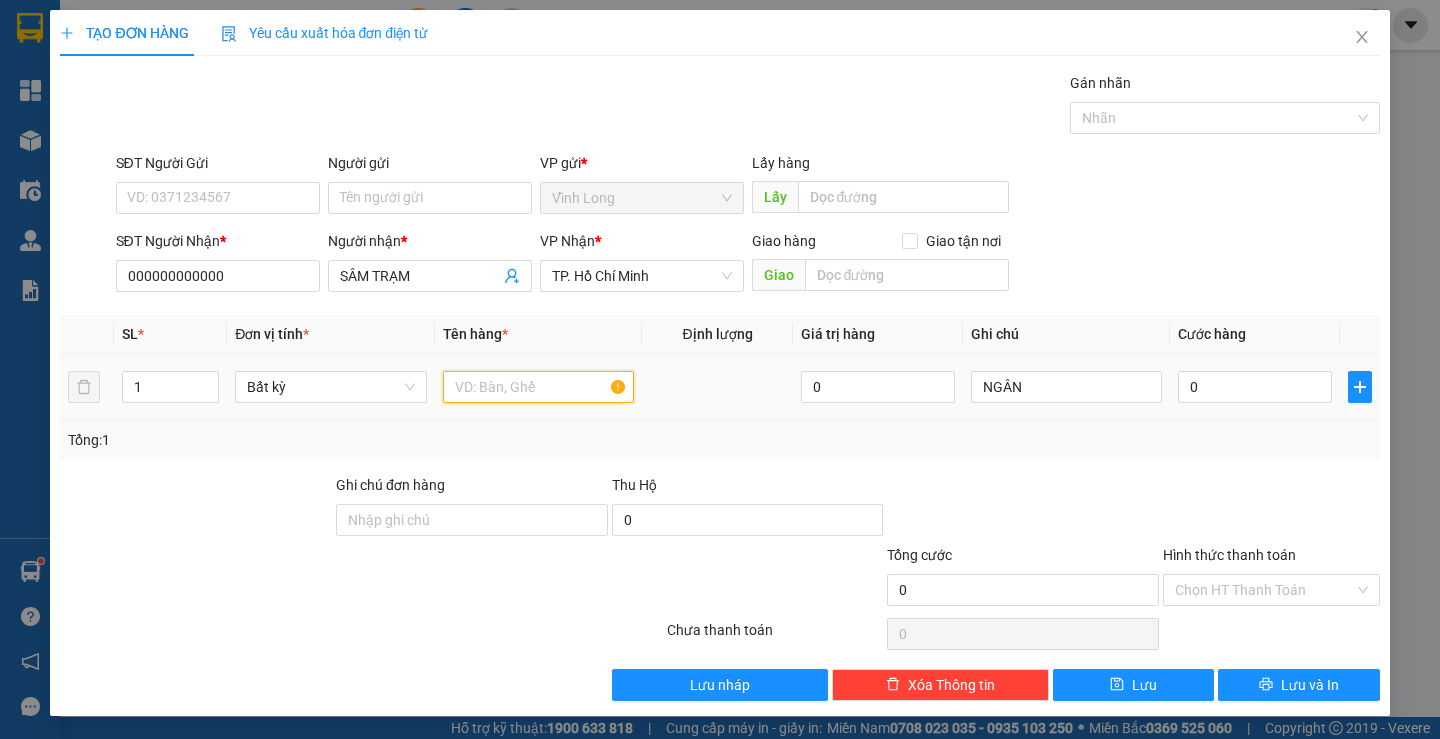 click at bounding box center (538, 387) 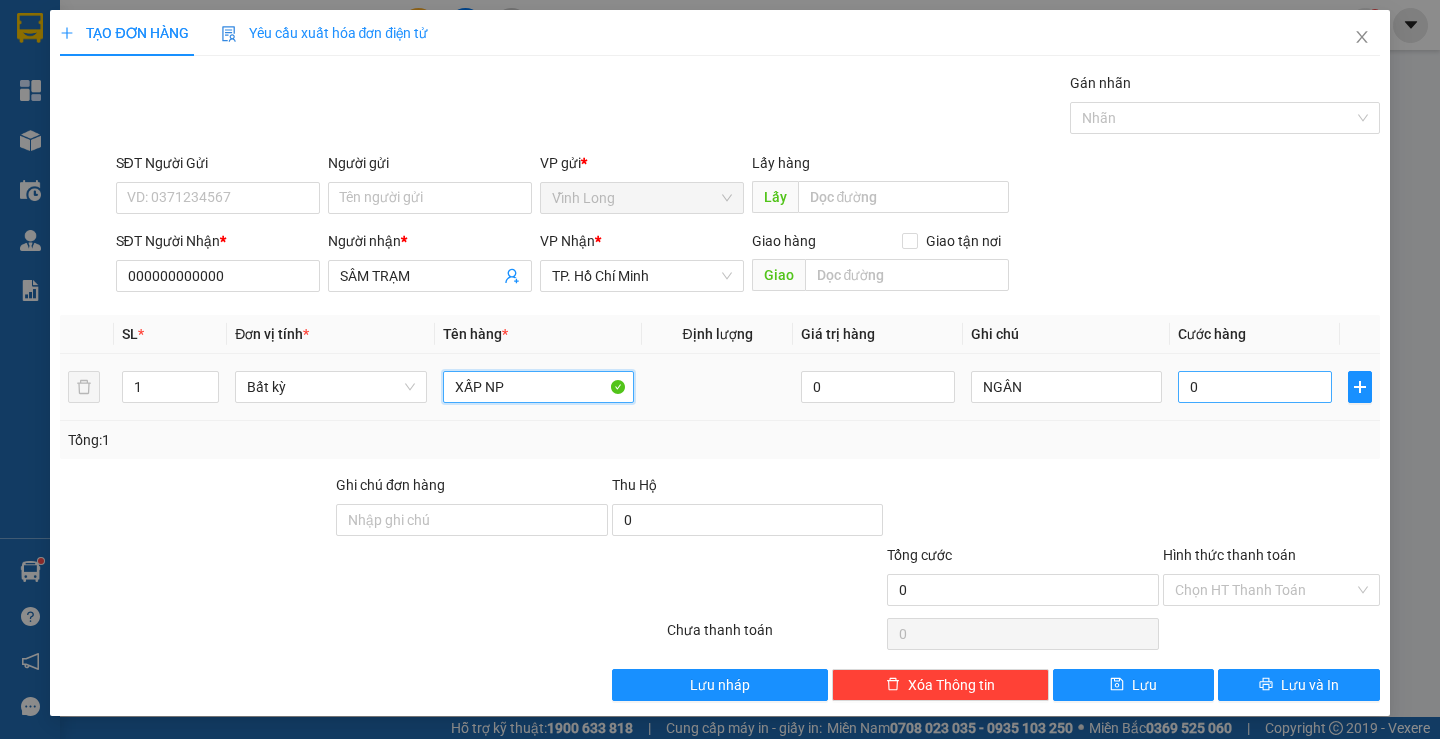 type on "XẤP NP" 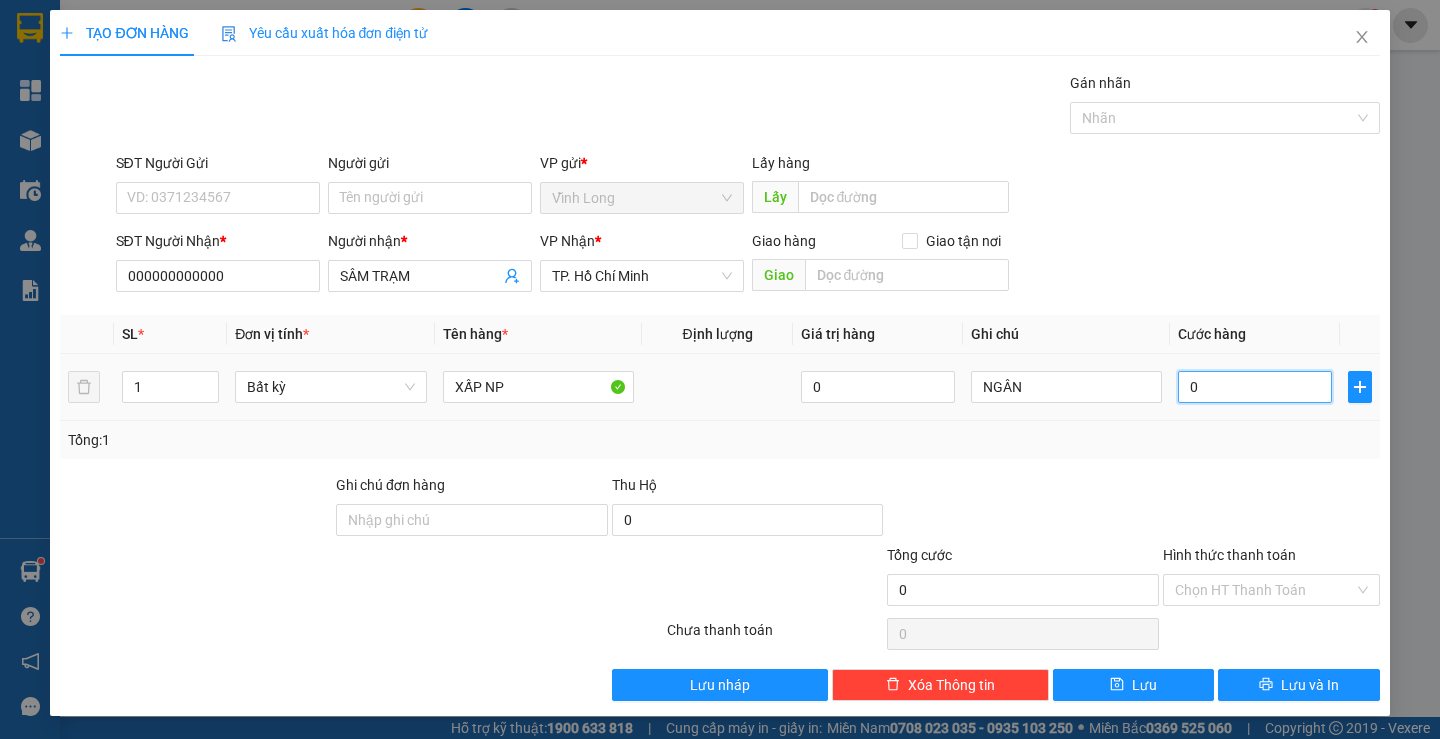 click on "0" at bounding box center [1255, 387] 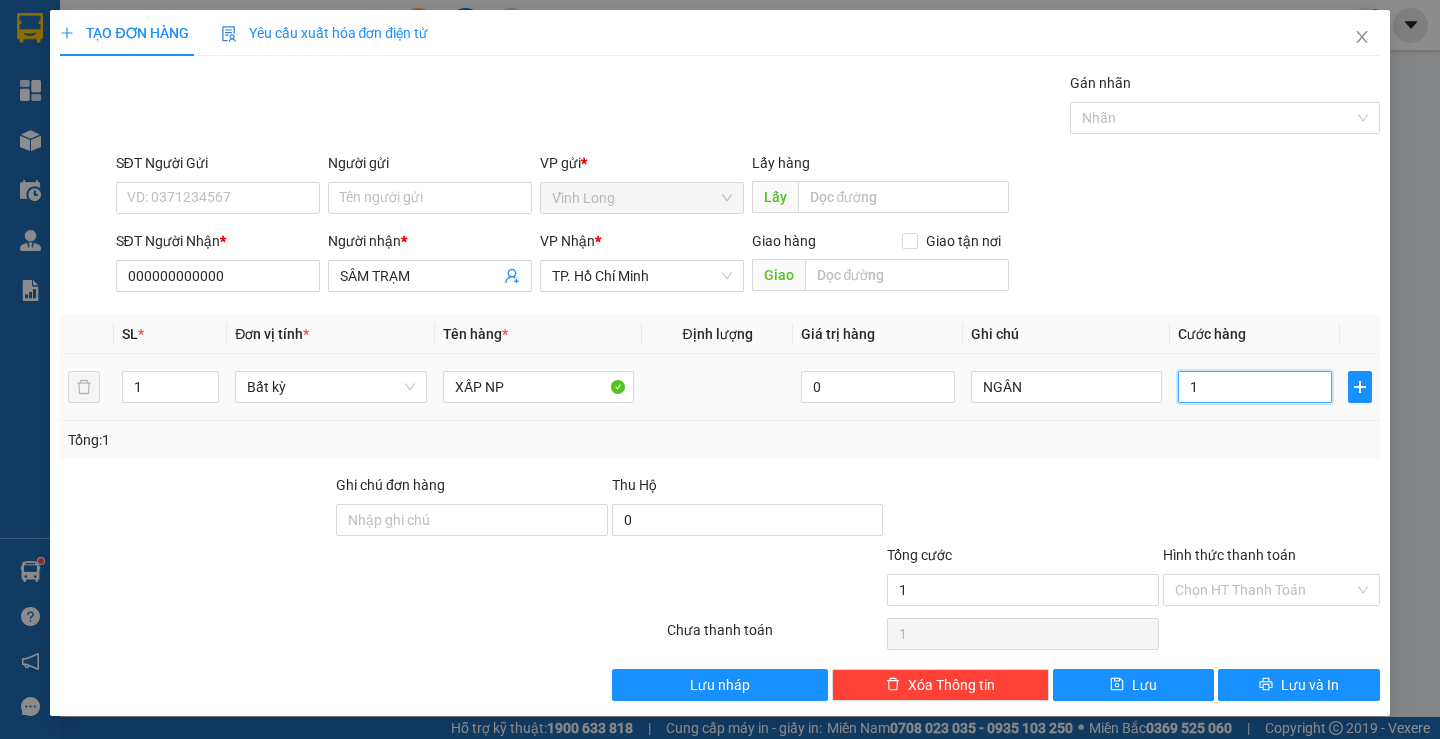 type on "13" 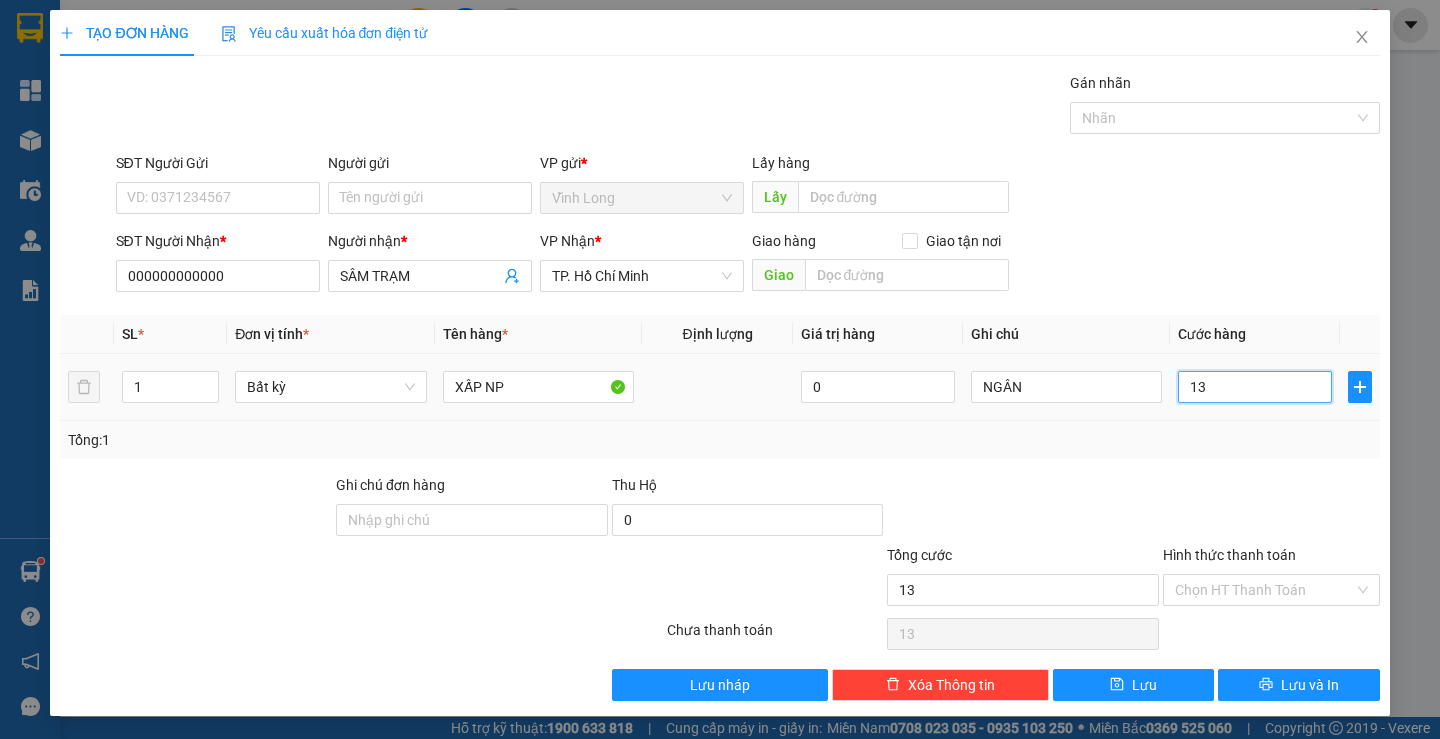 type on "130" 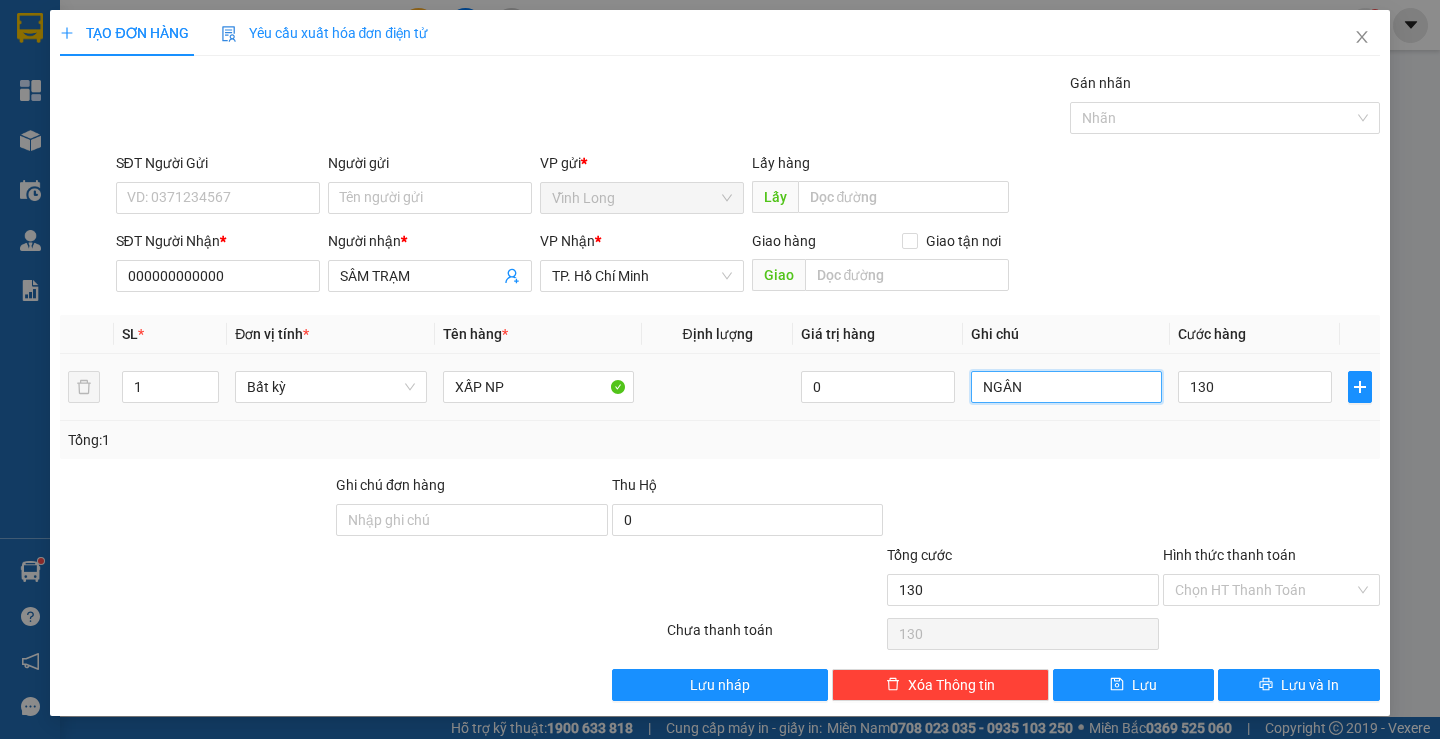 type on "130.000" 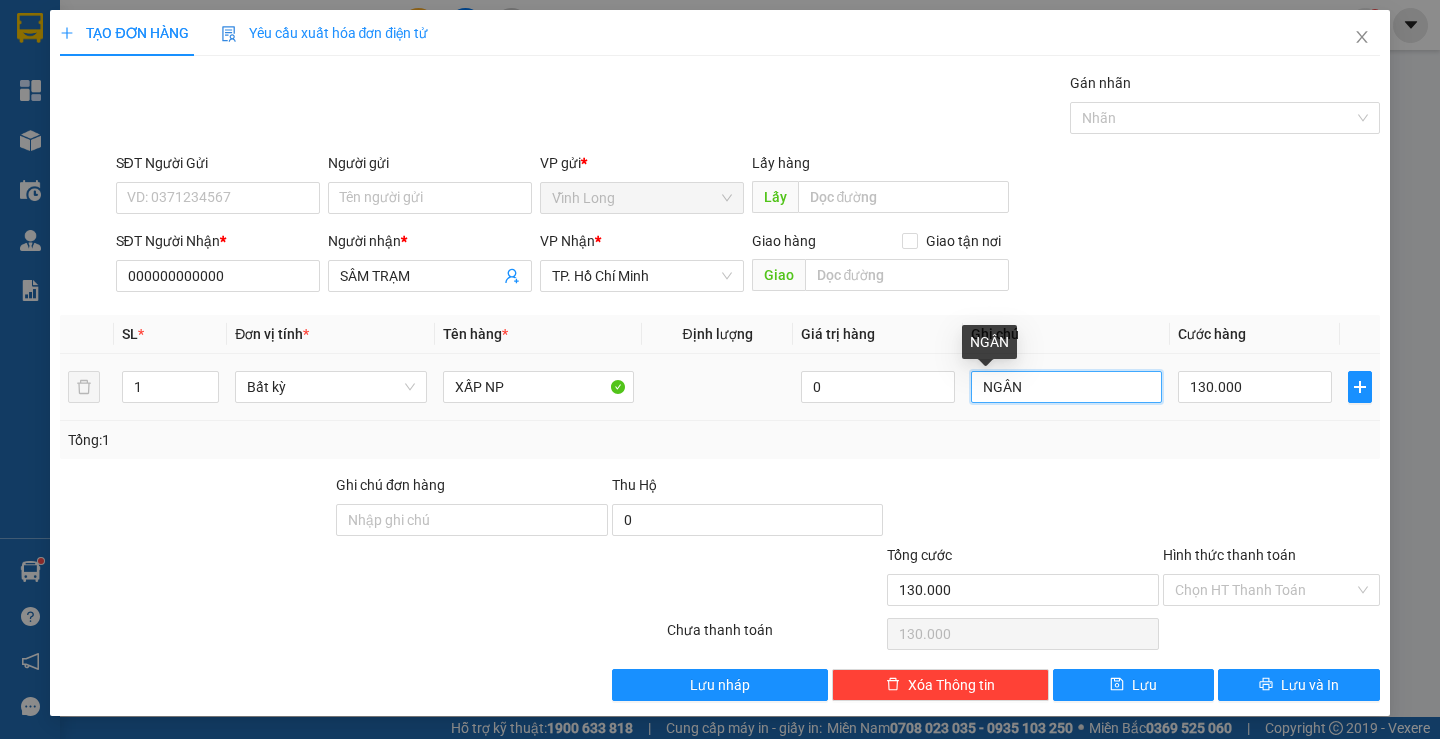 click on "NGÂN" at bounding box center [1066, 387] 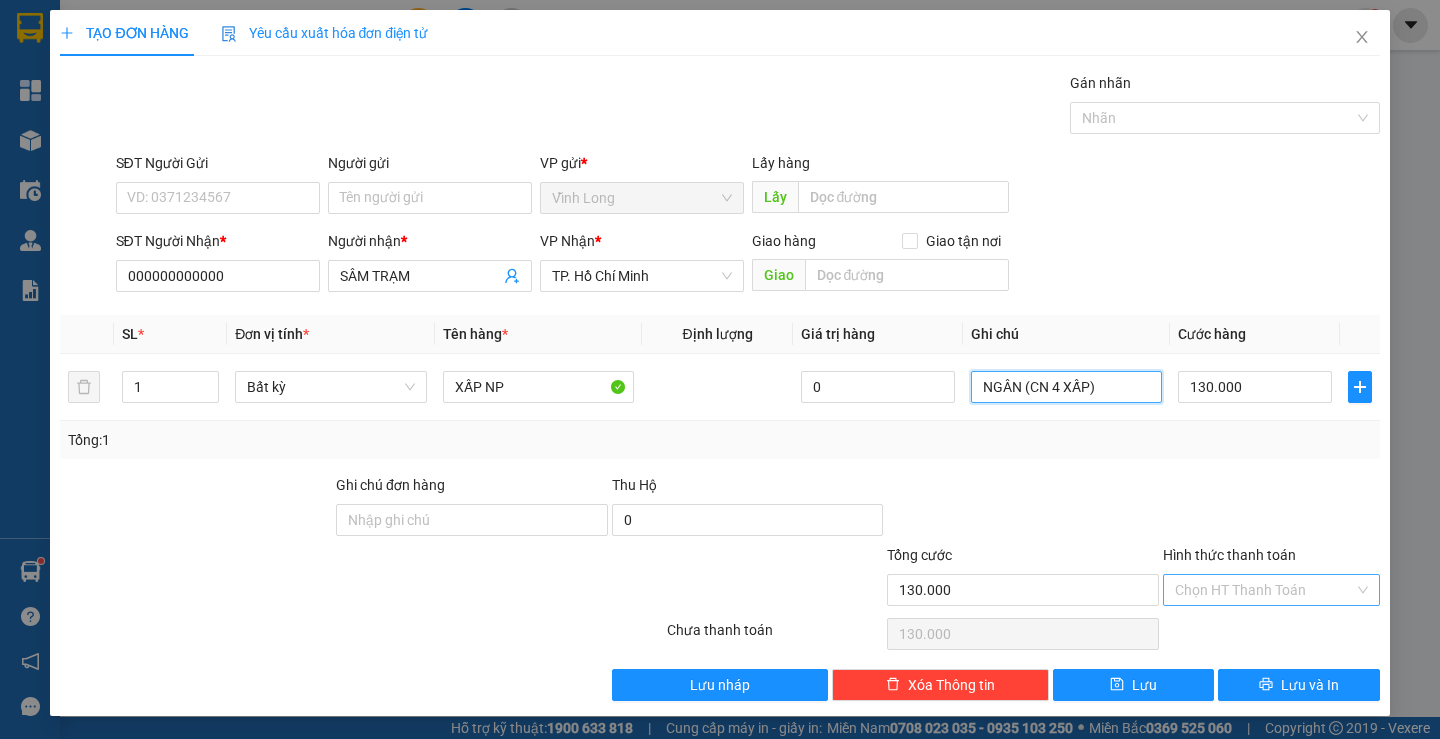 type on "NGÂN (CN 4 XẤP)" 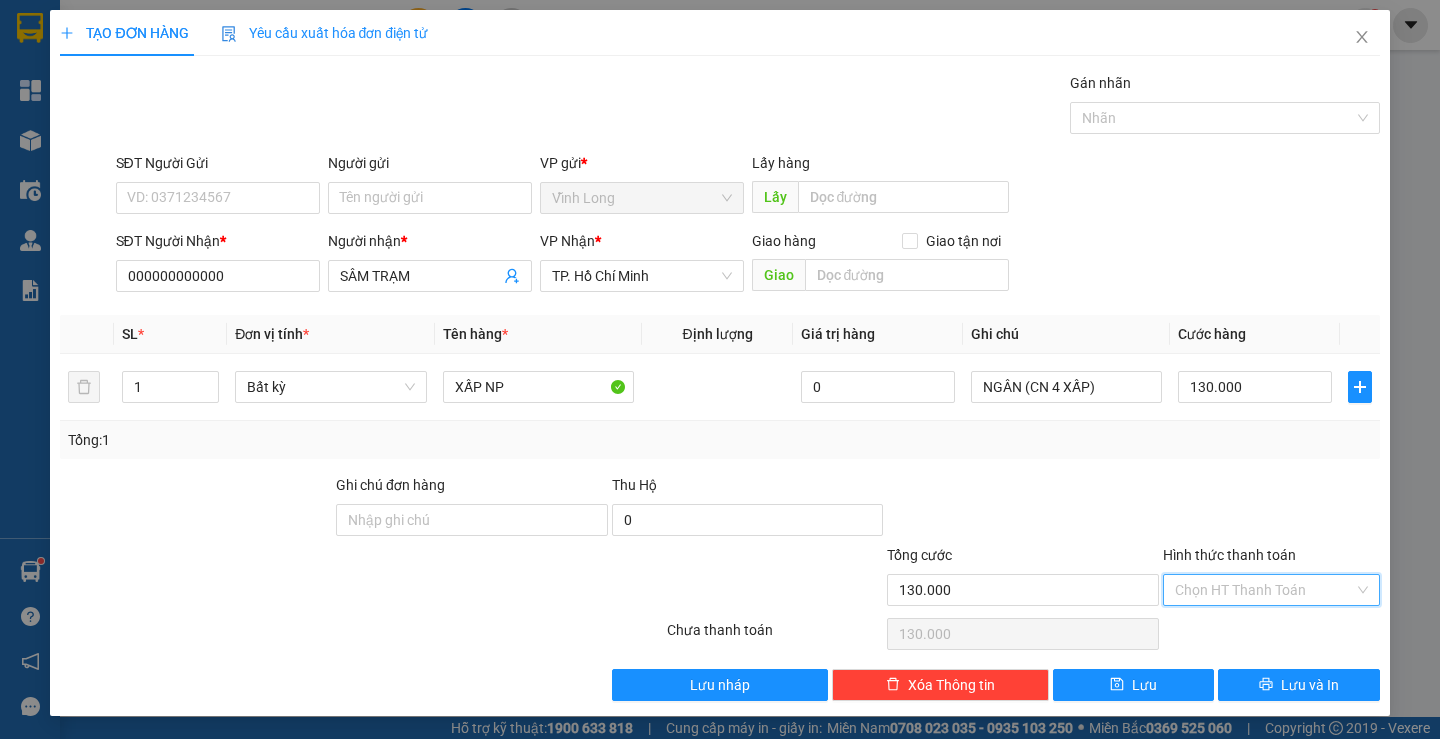drag, startPoint x: 1249, startPoint y: 597, endPoint x: 1250, endPoint y: 616, distance: 19.026299 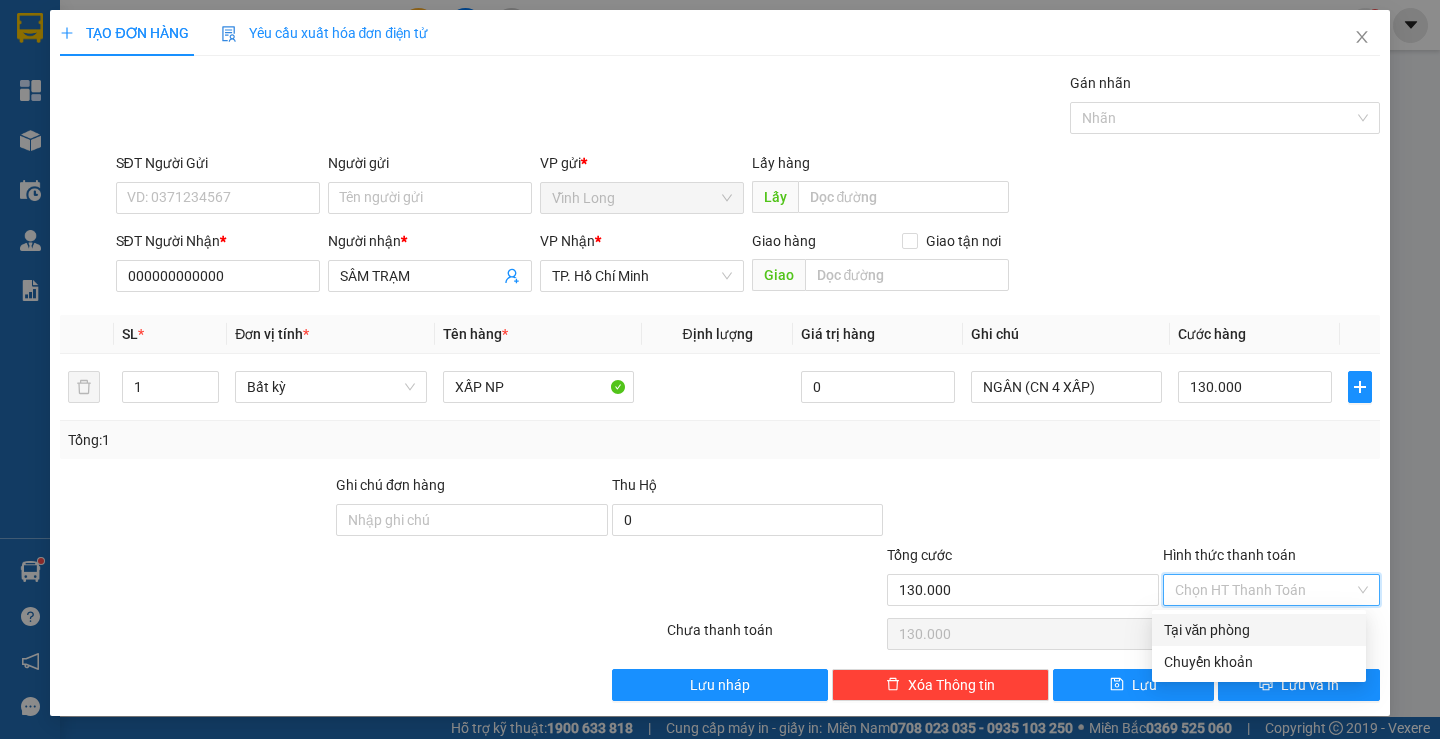 click on "Tại văn phòng" at bounding box center [1259, 630] 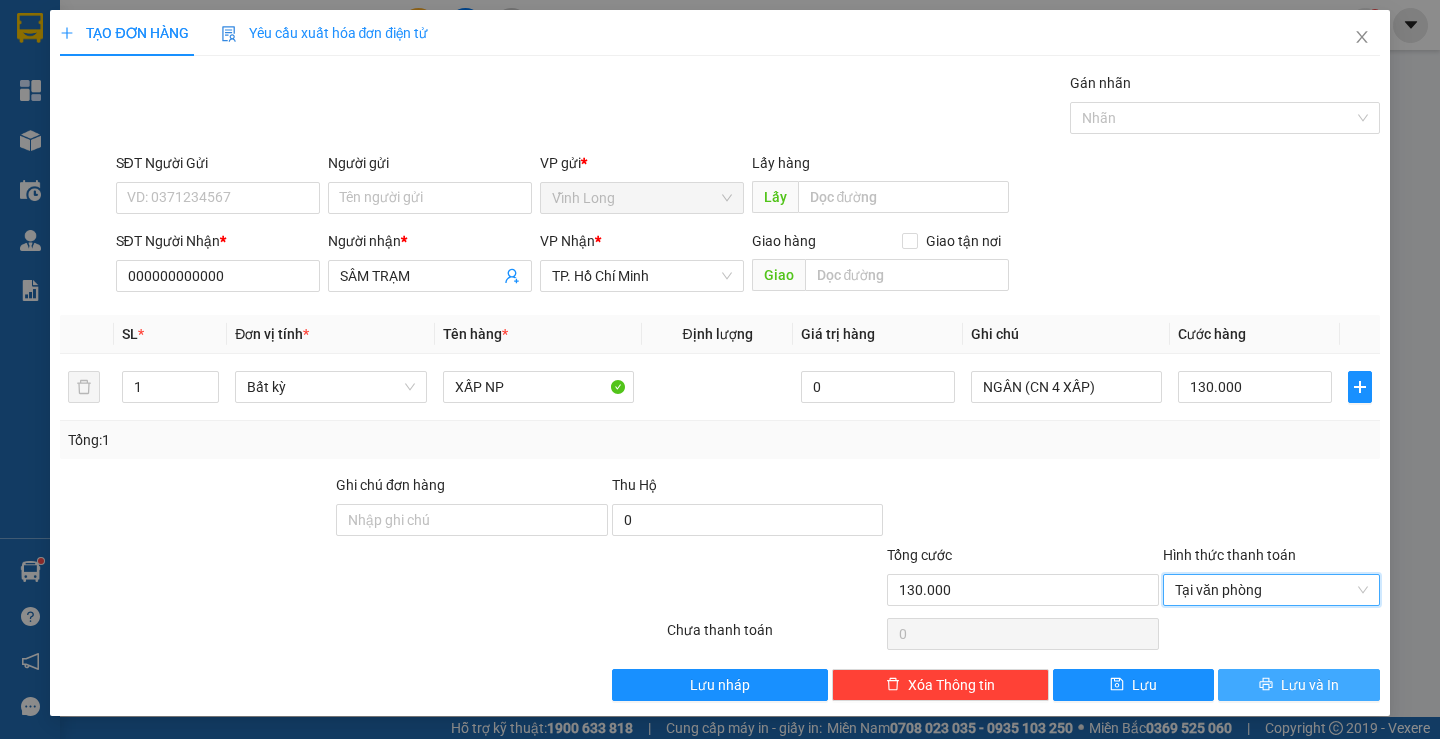 click on "Lưu và In" at bounding box center [1310, 685] 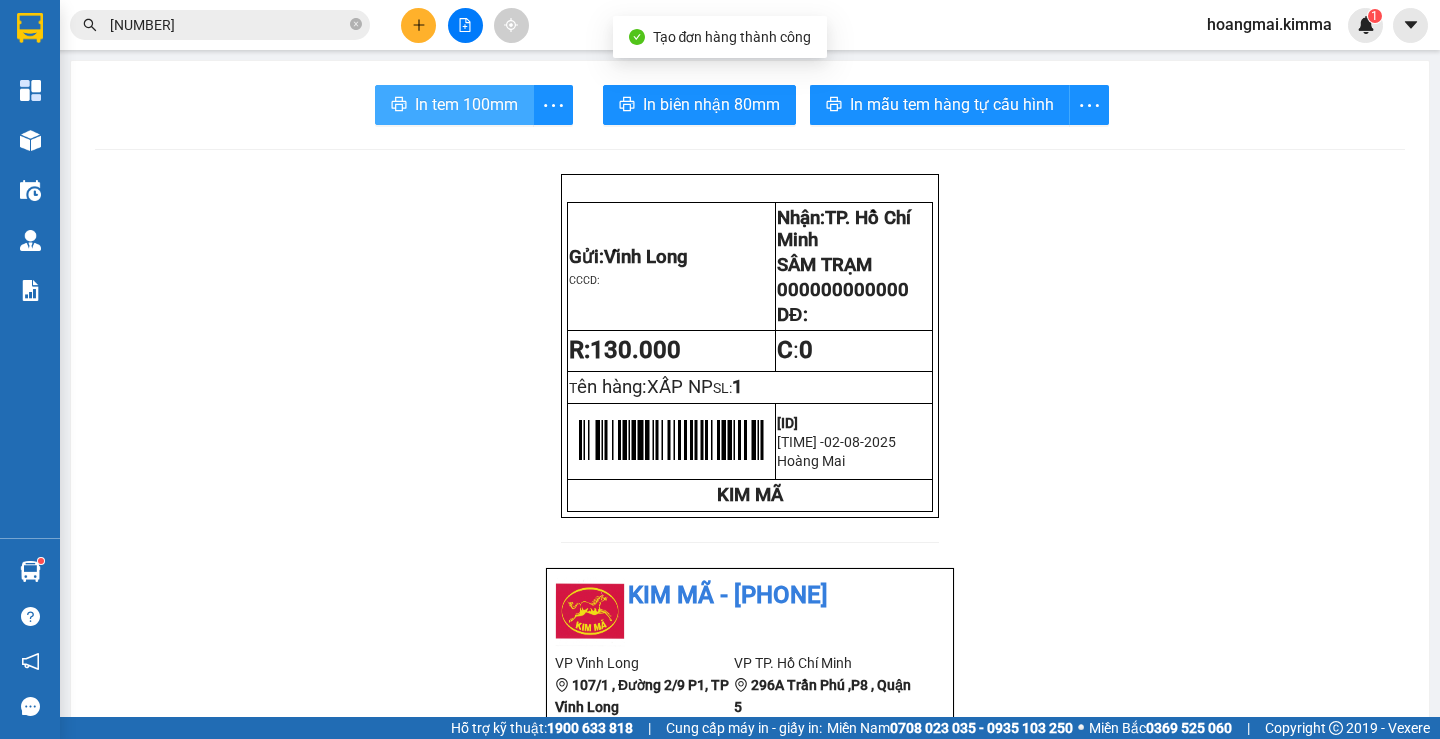 click on "In tem 100mm" at bounding box center [466, 104] 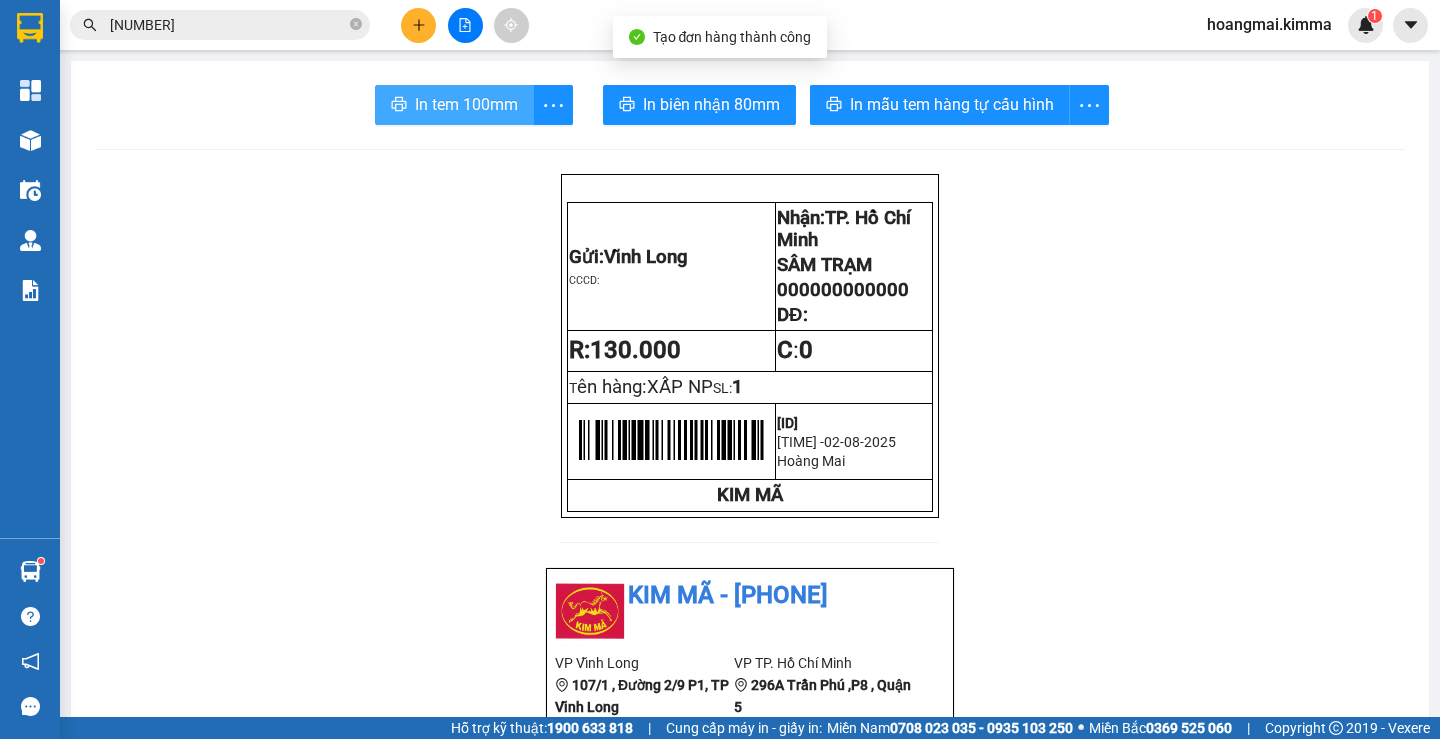 scroll, scrollTop: 0, scrollLeft: 0, axis: both 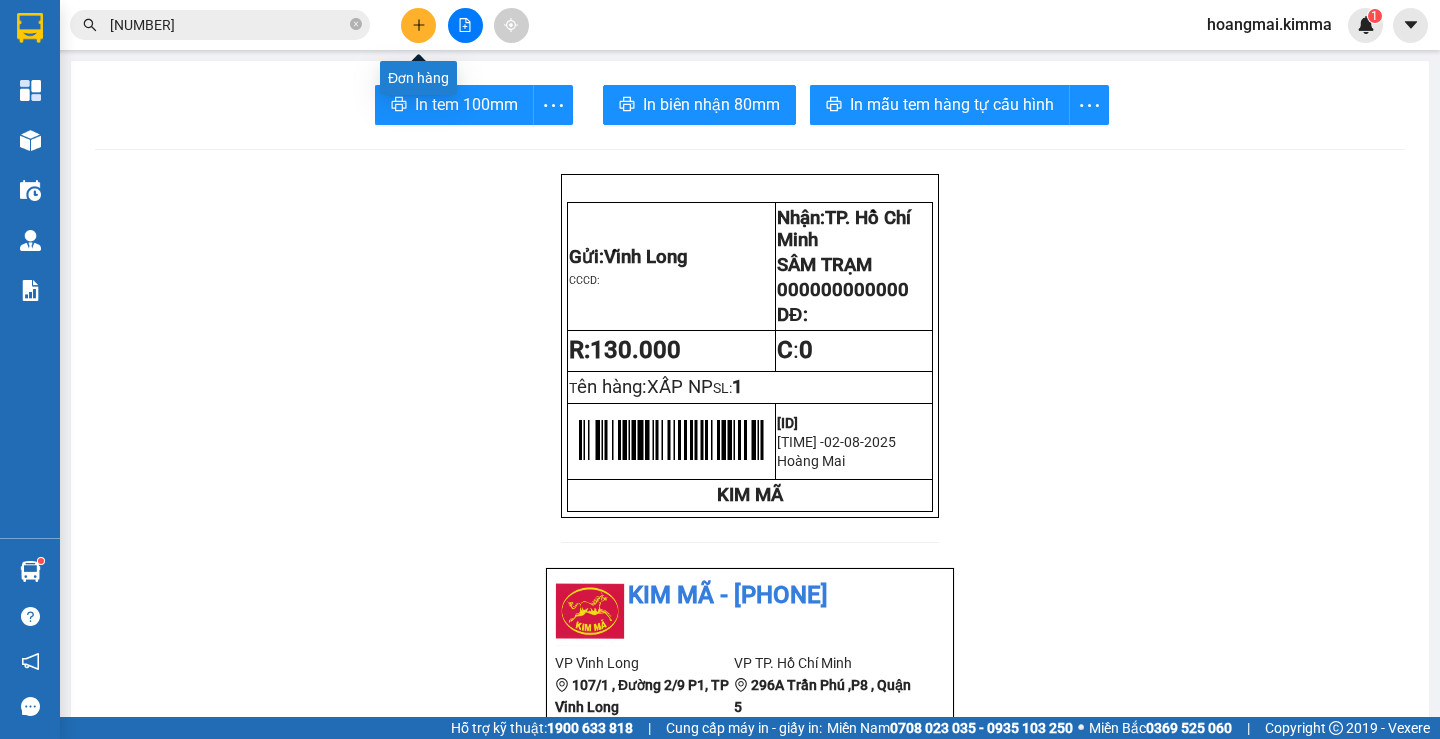 click 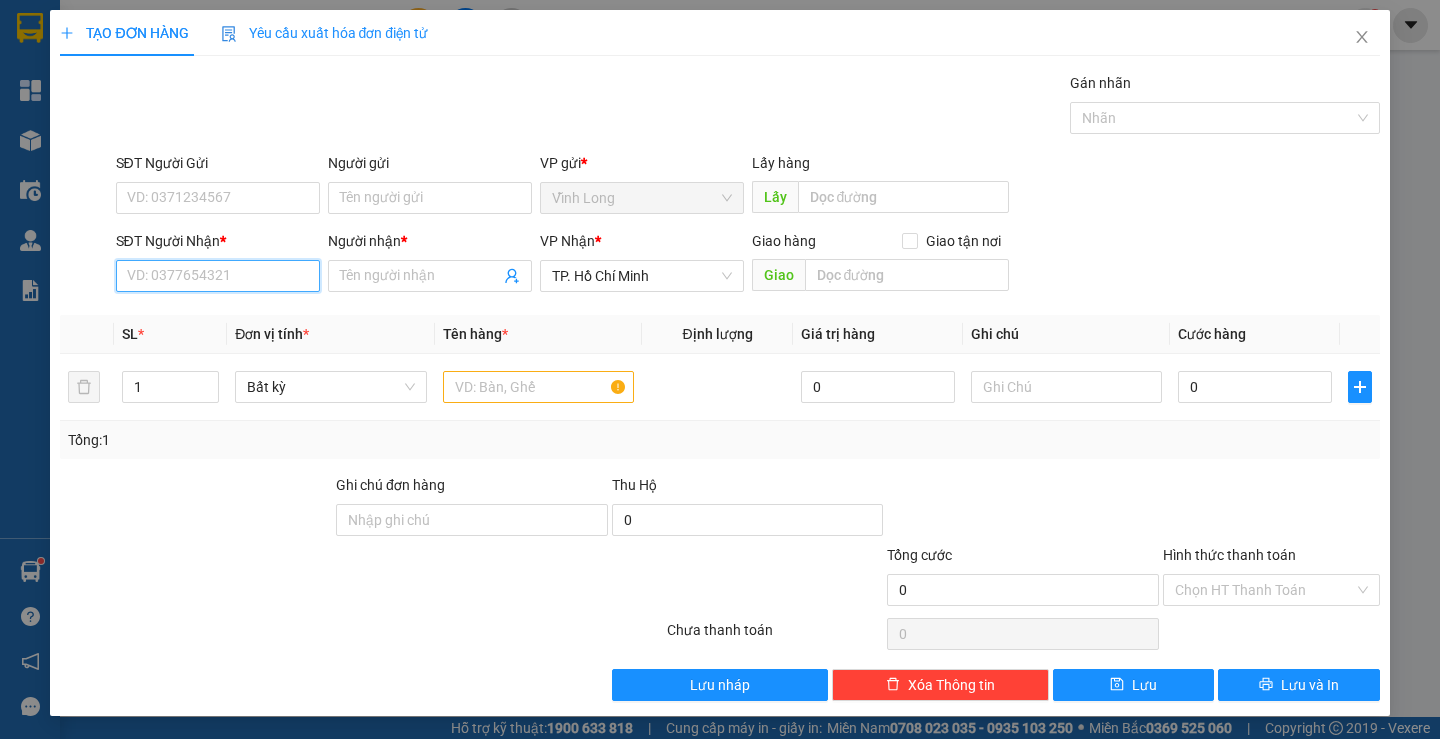 click on "SĐT Người Nhận  *" at bounding box center (218, 276) 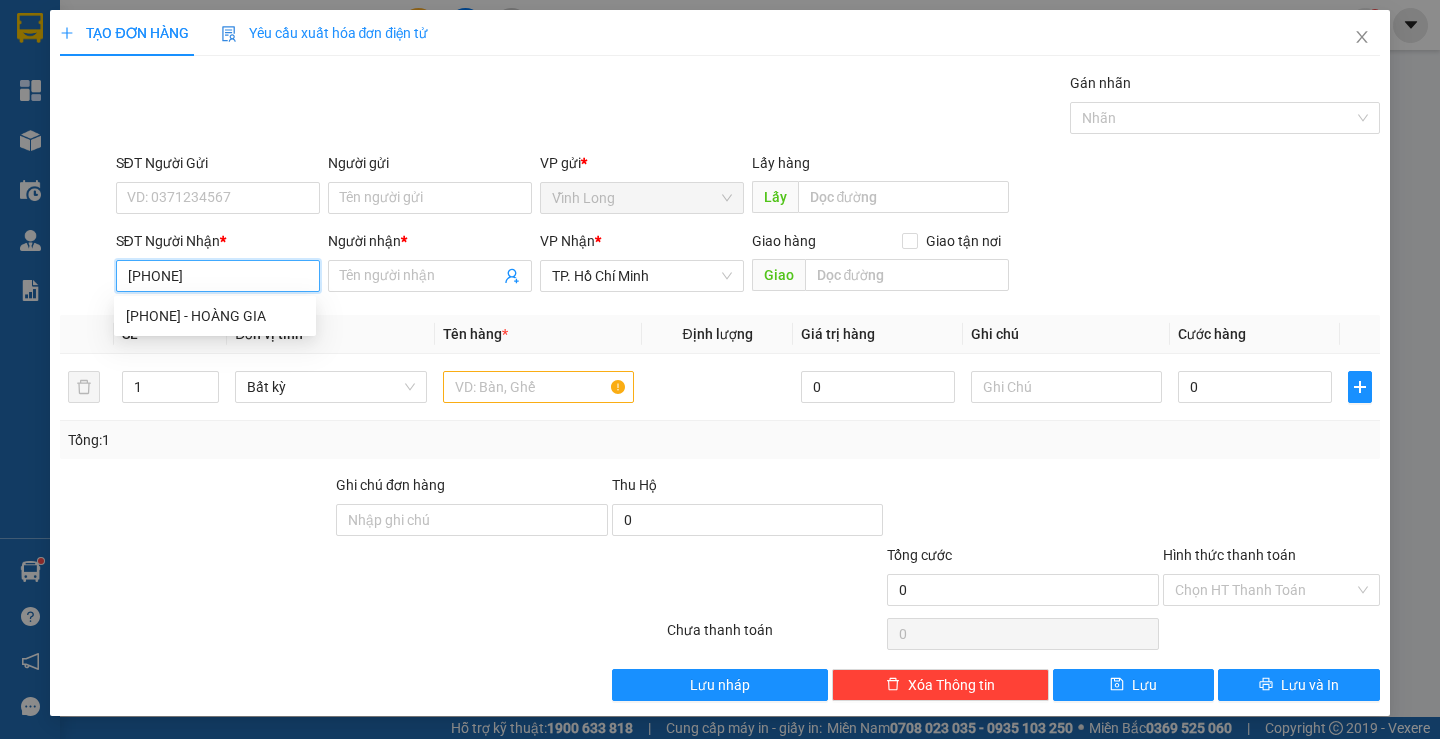 type on "[PHONE]" 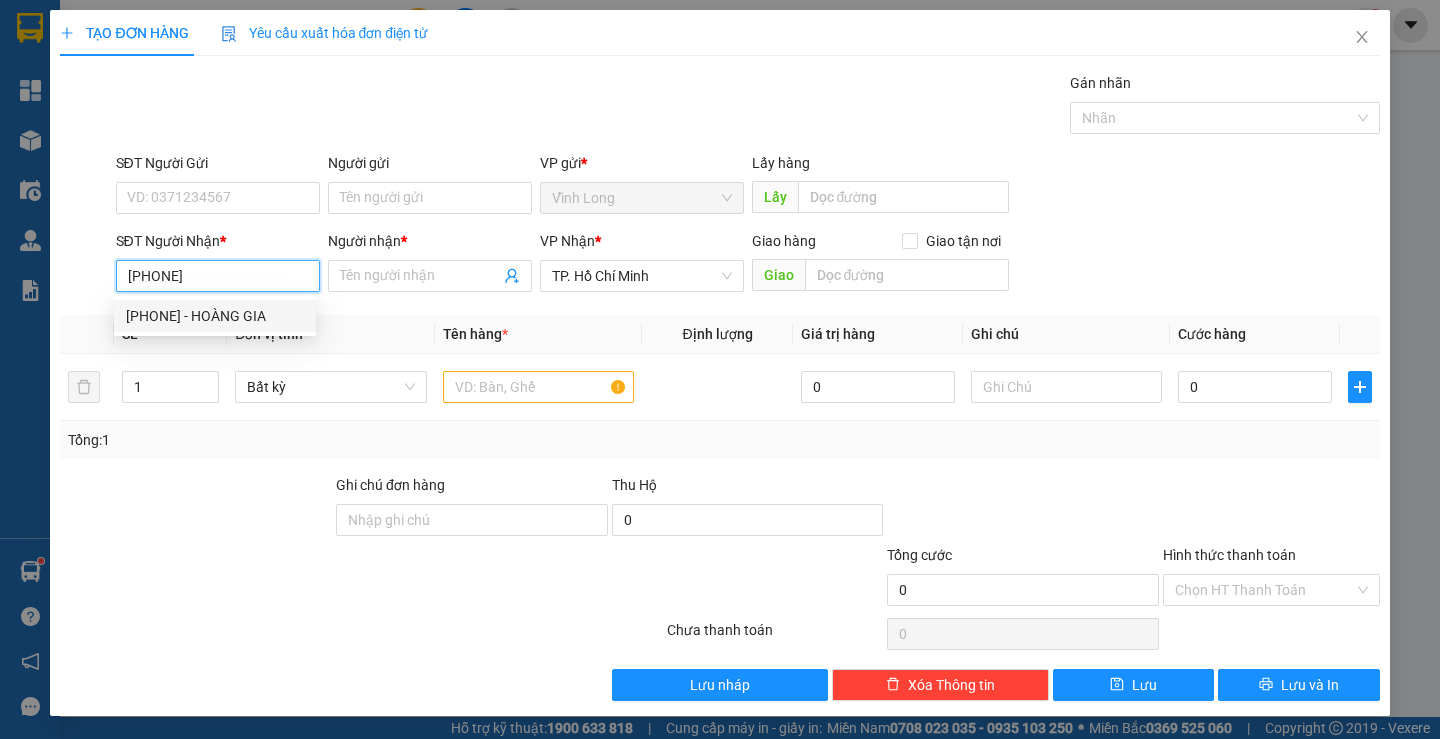 click on "[PHONE] - HOÀNG GIA" at bounding box center [215, 316] 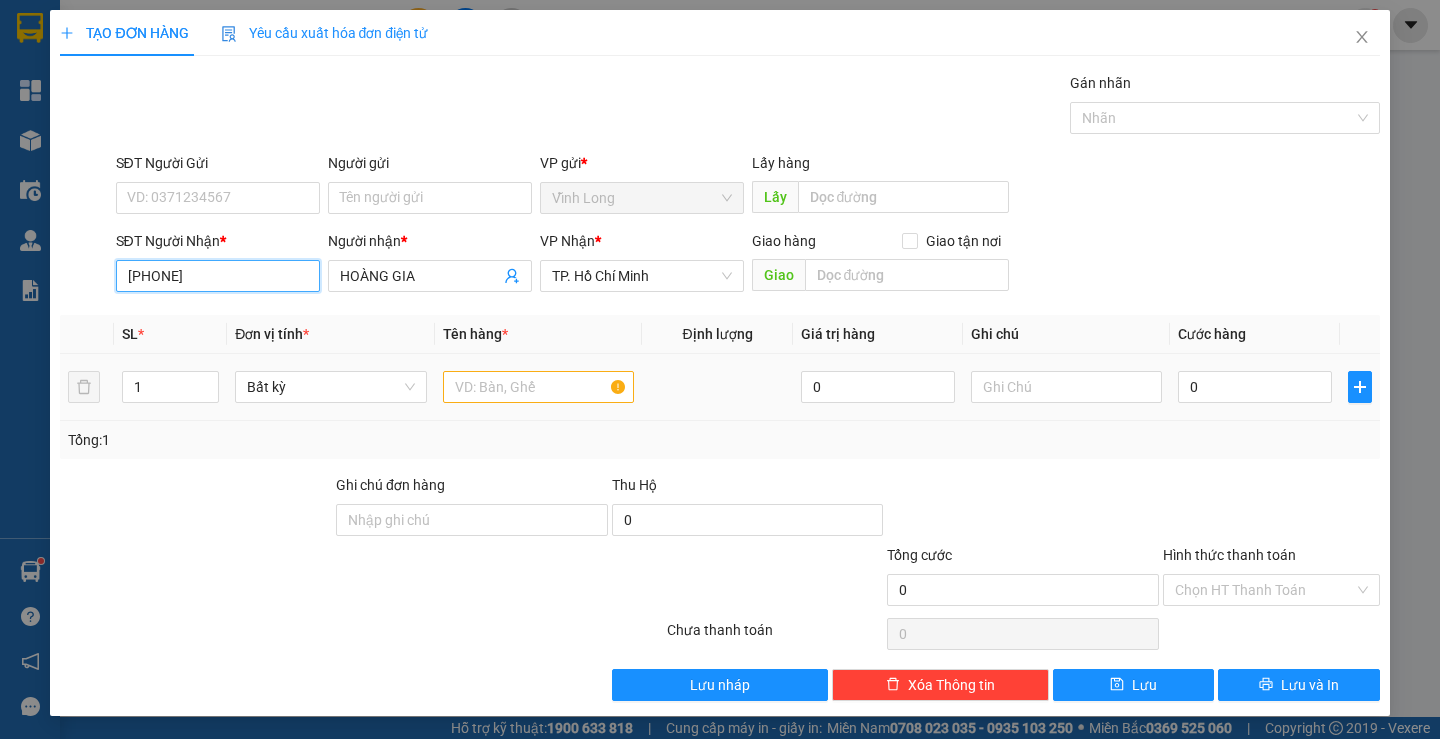 type on "[PHONE]" 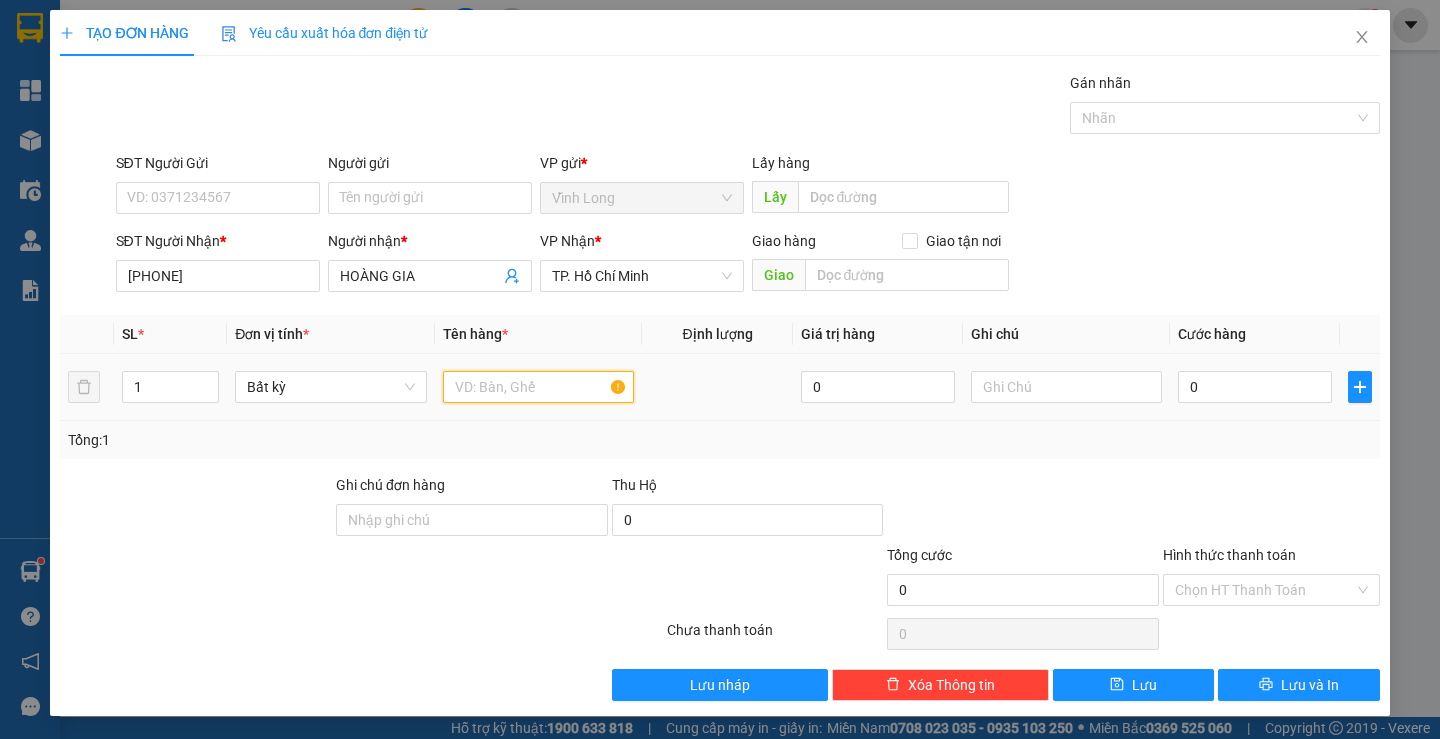 click at bounding box center [538, 387] 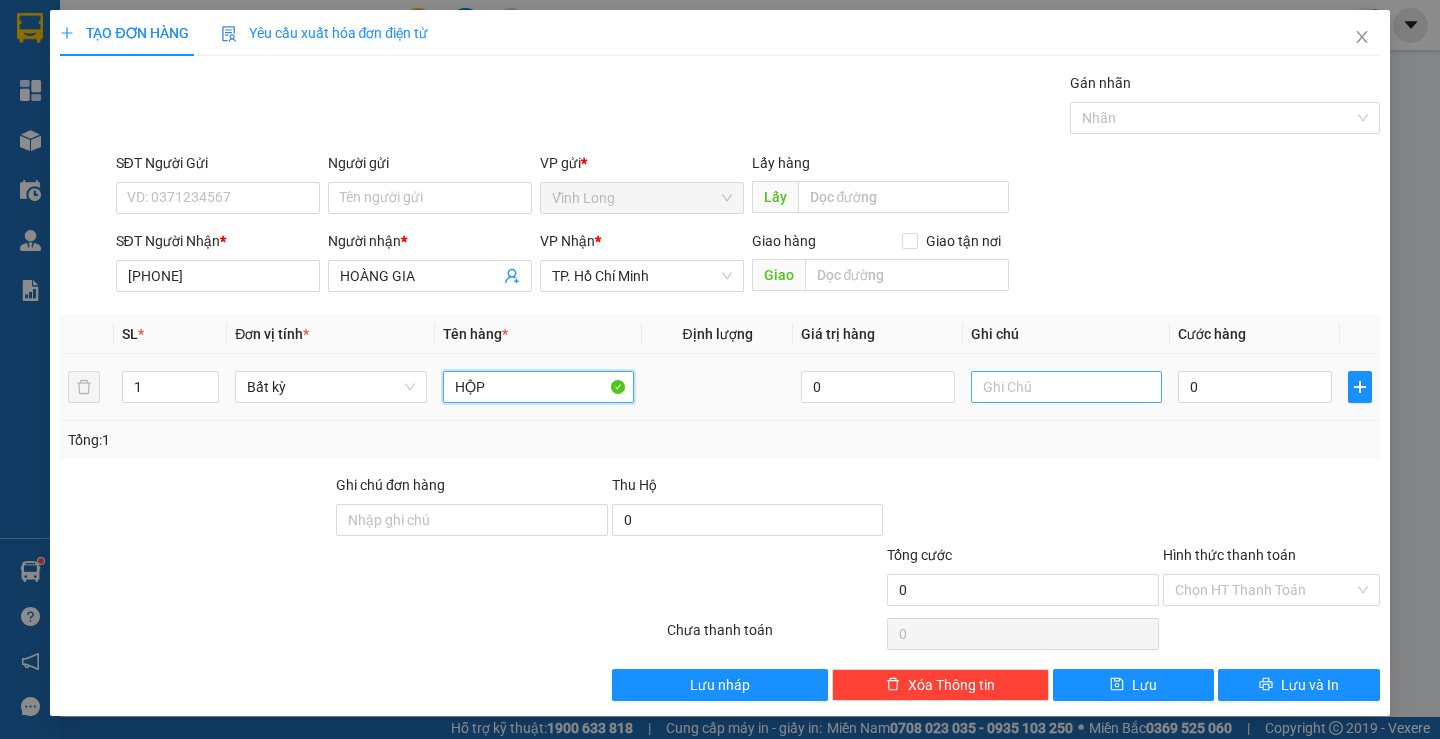 type on "HỘP" 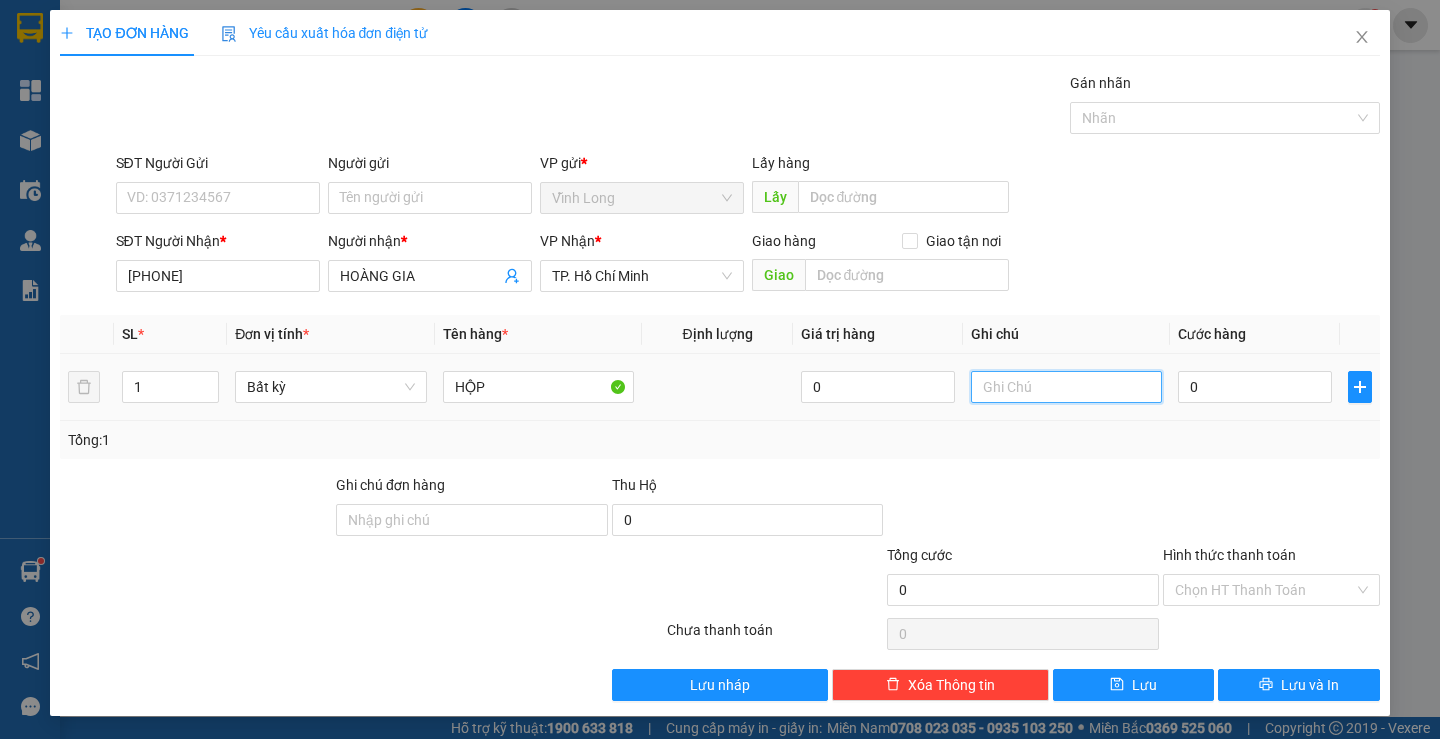 click at bounding box center [1066, 387] 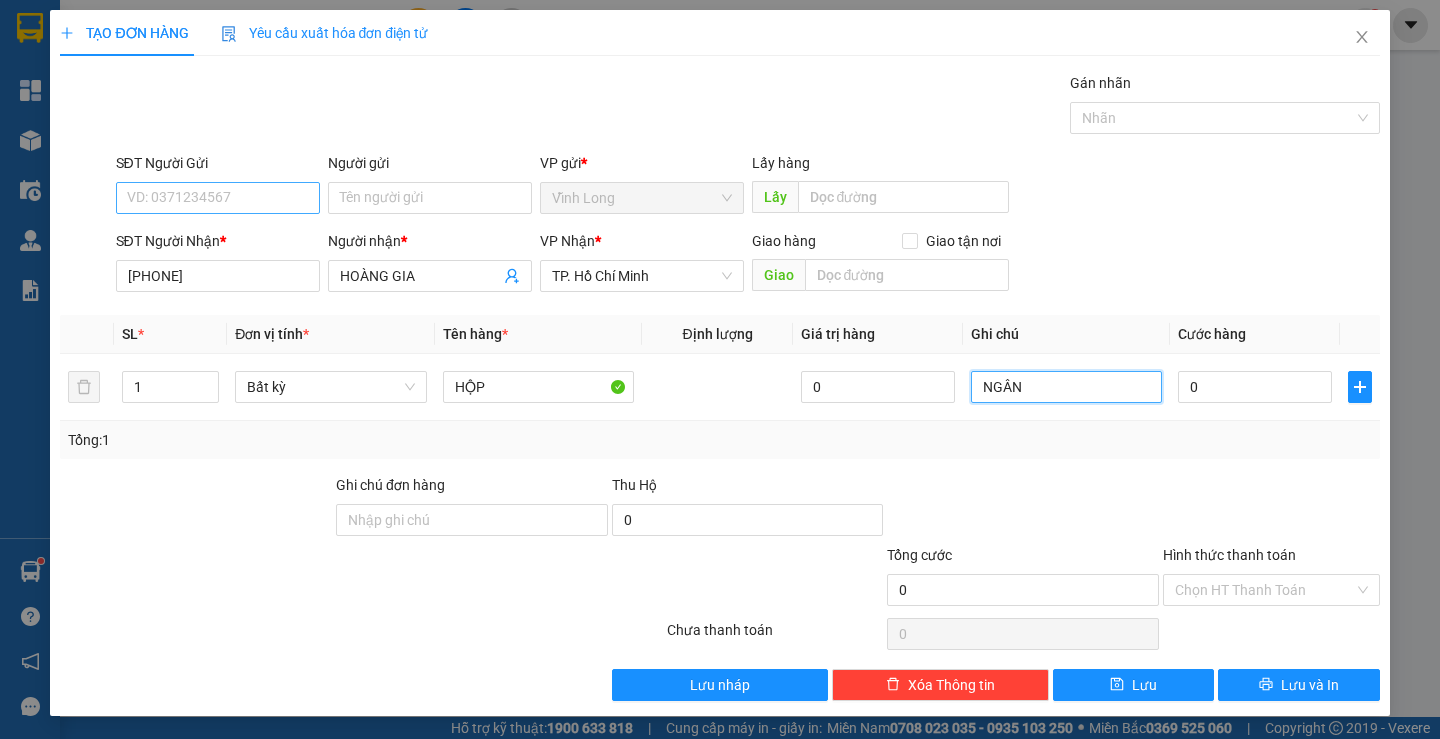type on "NGÂN" 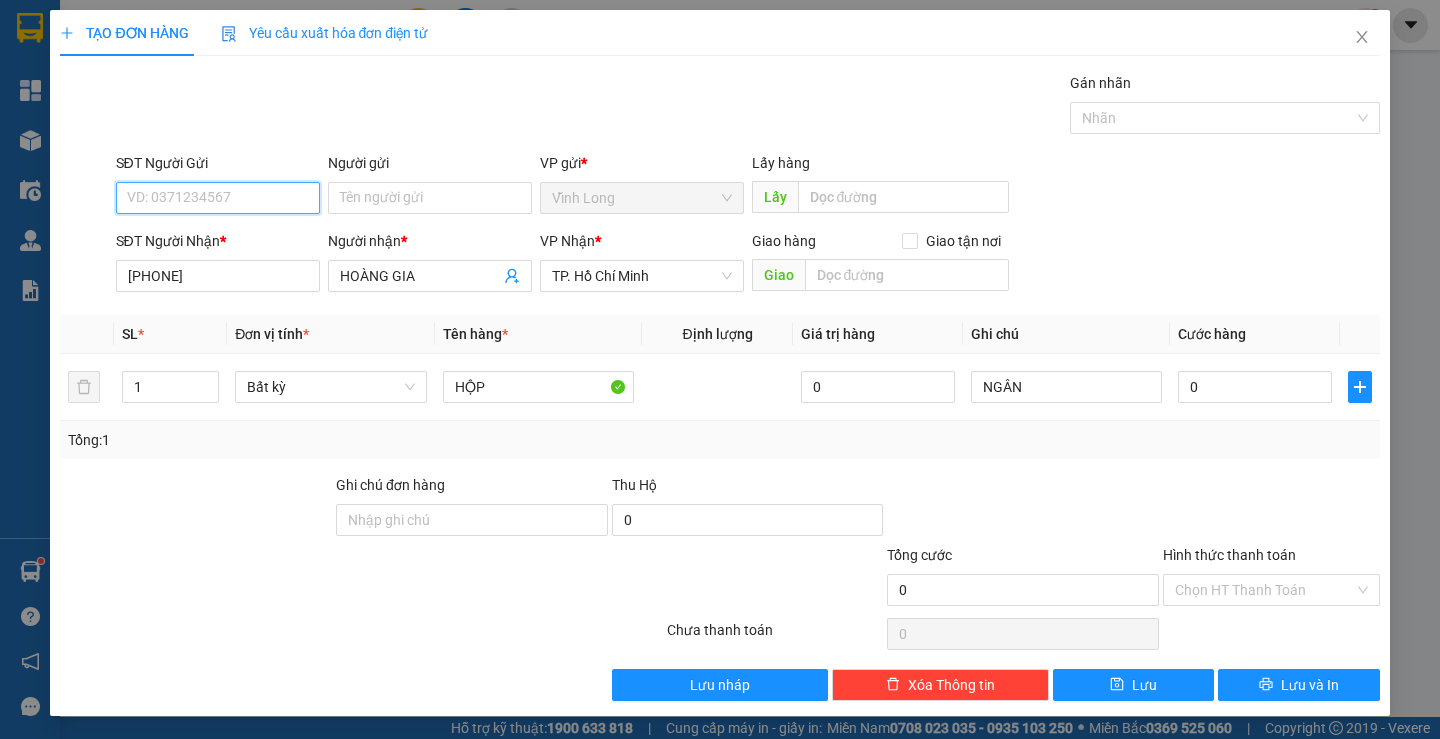 click on "SĐT Người Gửi" at bounding box center [218, 198] 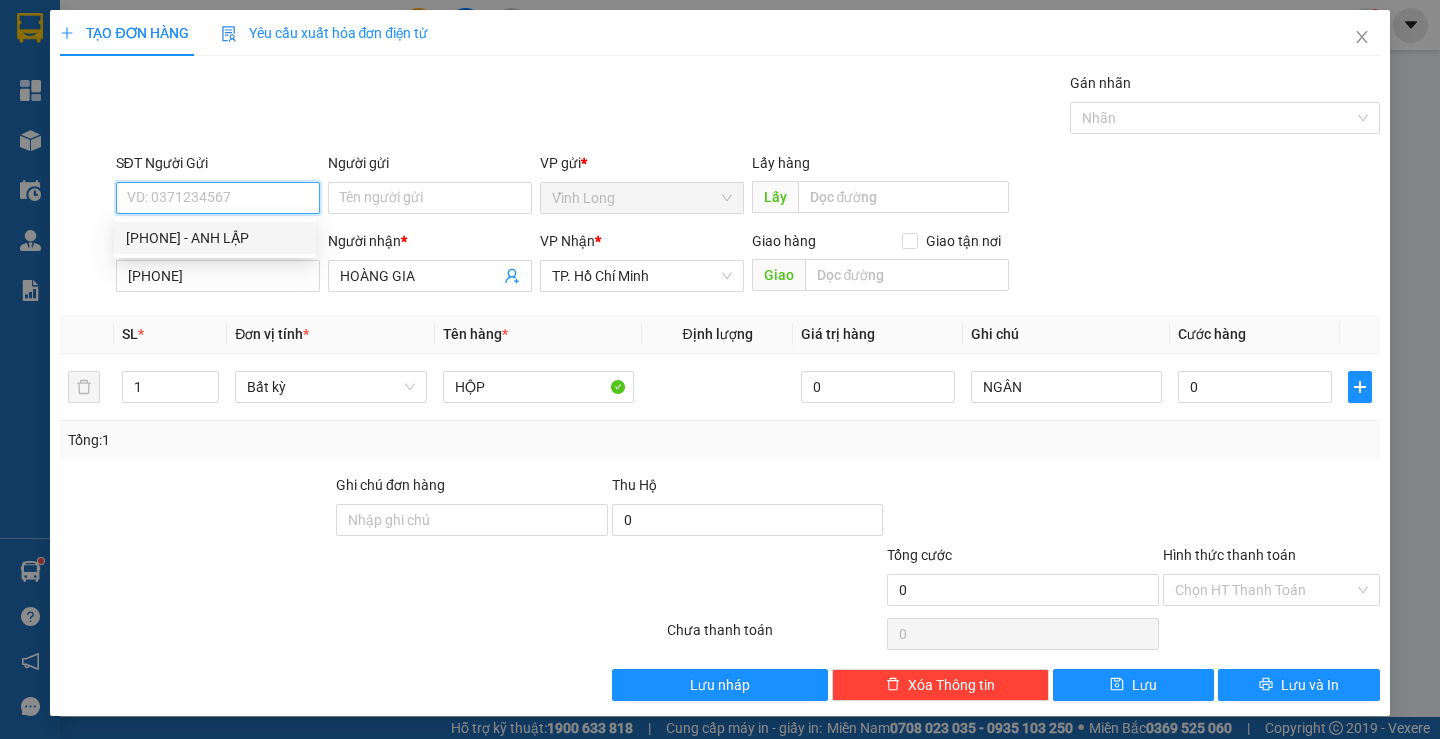 click on "[PHONE] - ANH LẬP" at bounding box center [215, 238] 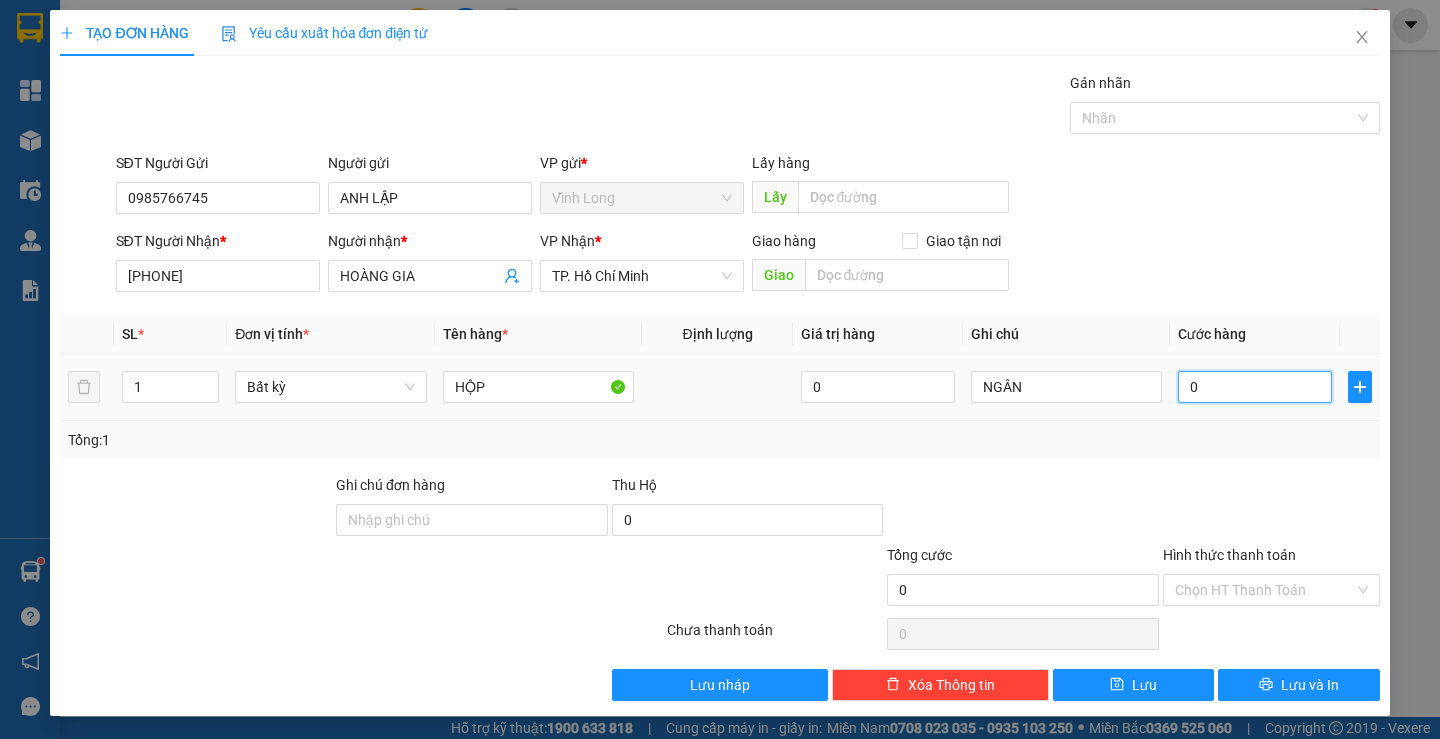 click on "0" at bounding box center (1255, 387) 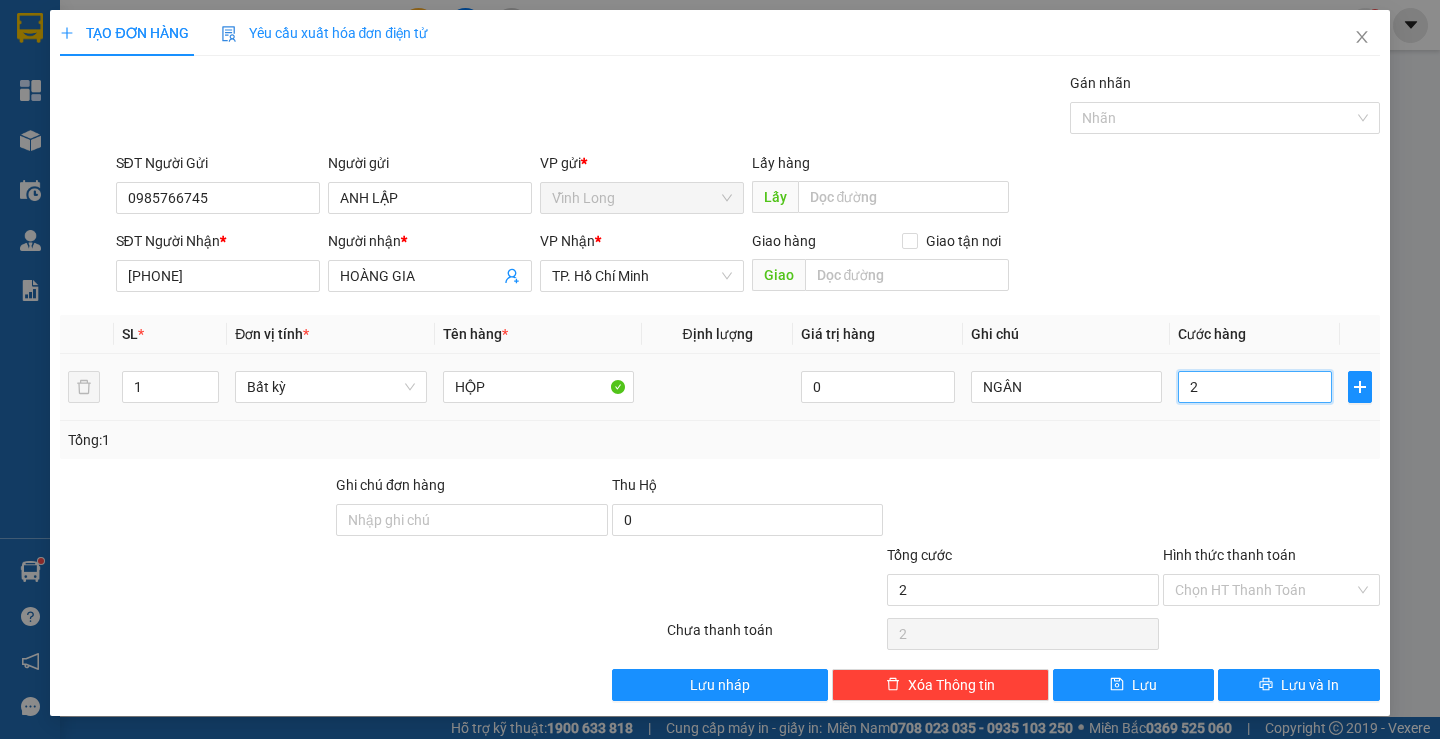 type on "20" 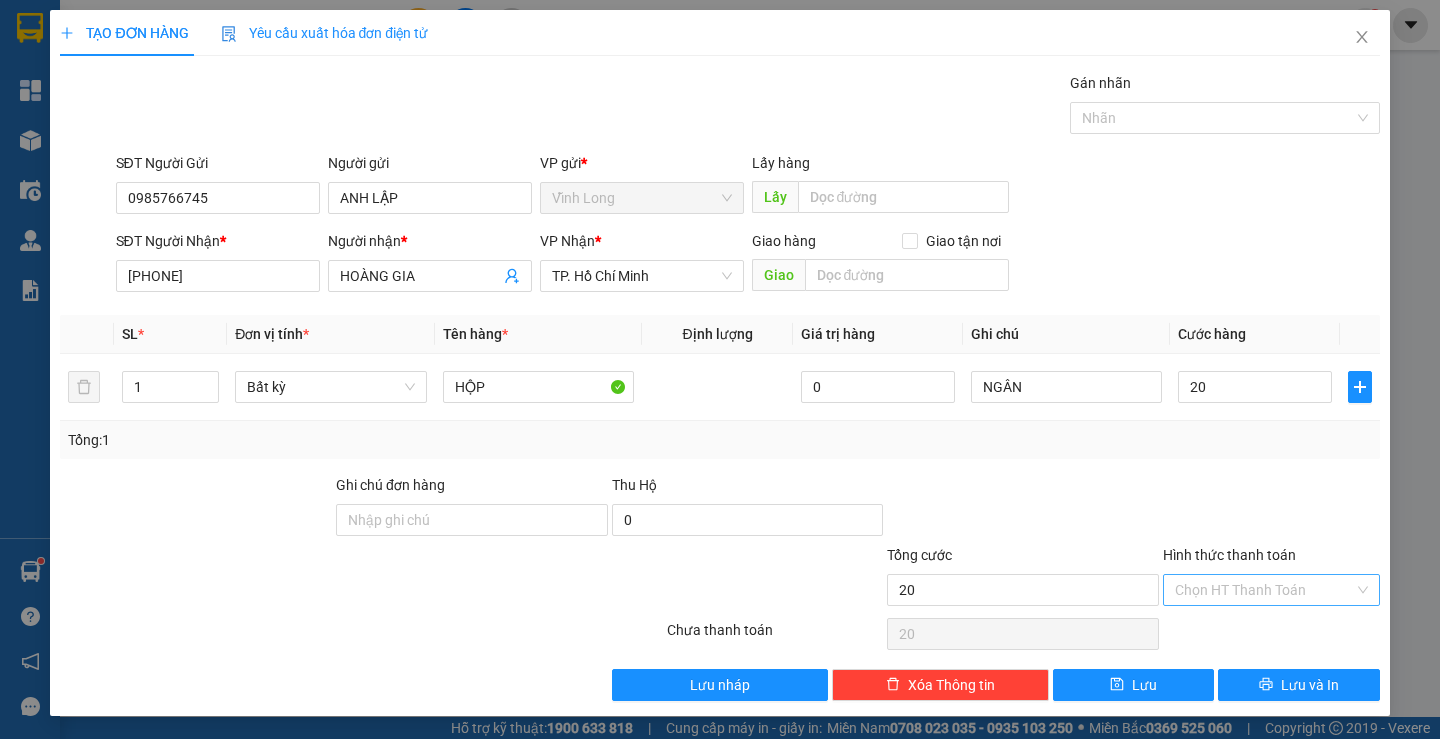 type on "20.000" 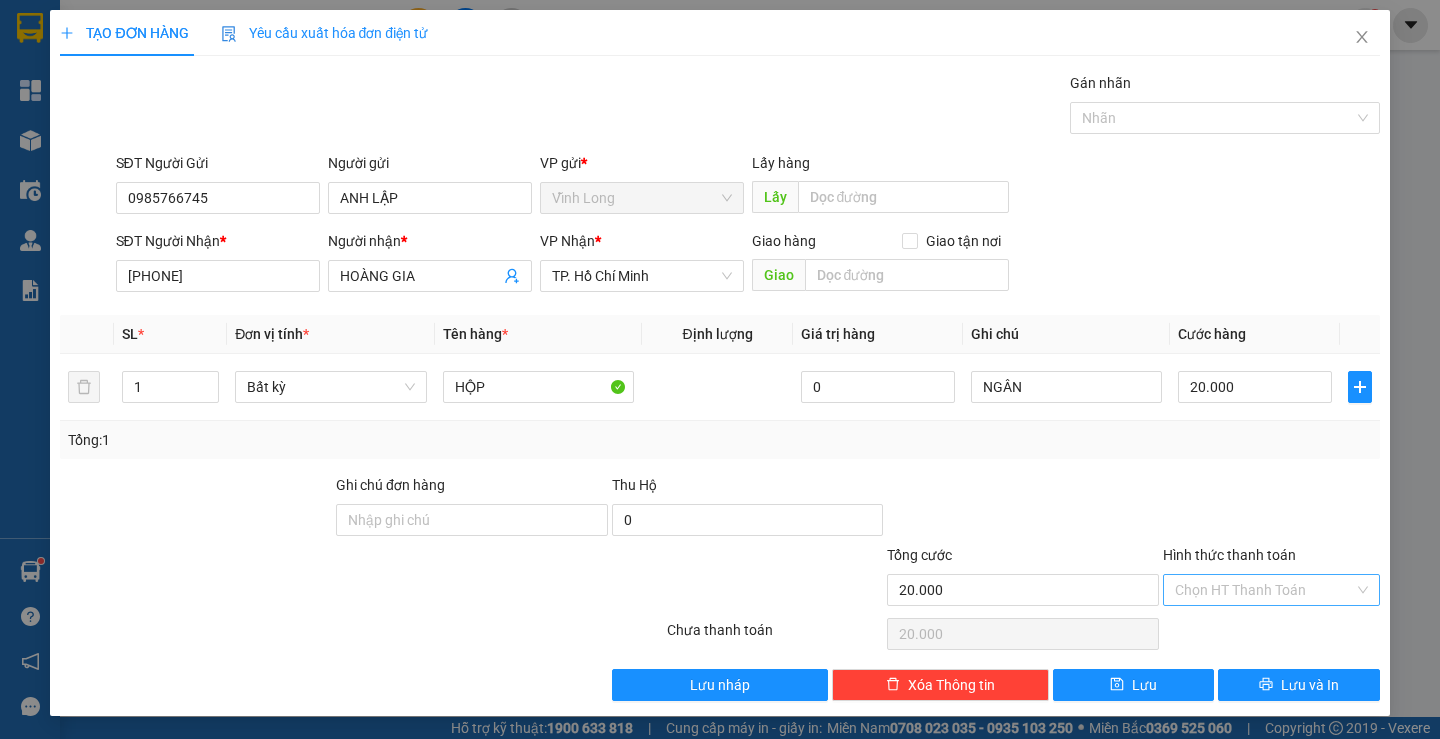 click on "Hình thức thanh toán" at bounding box center (1264, 590) 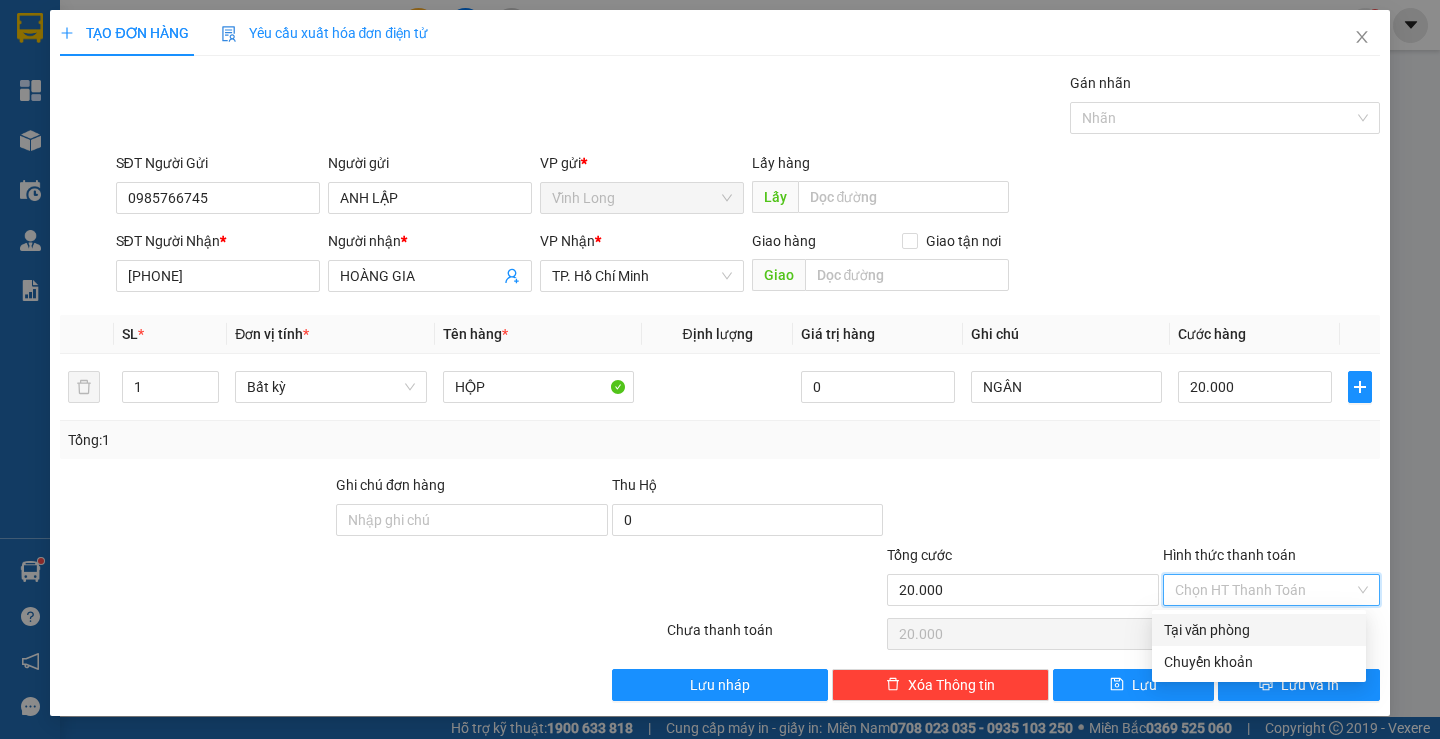 click on "Tại văn phòng" at bounding box center (1259, 630) 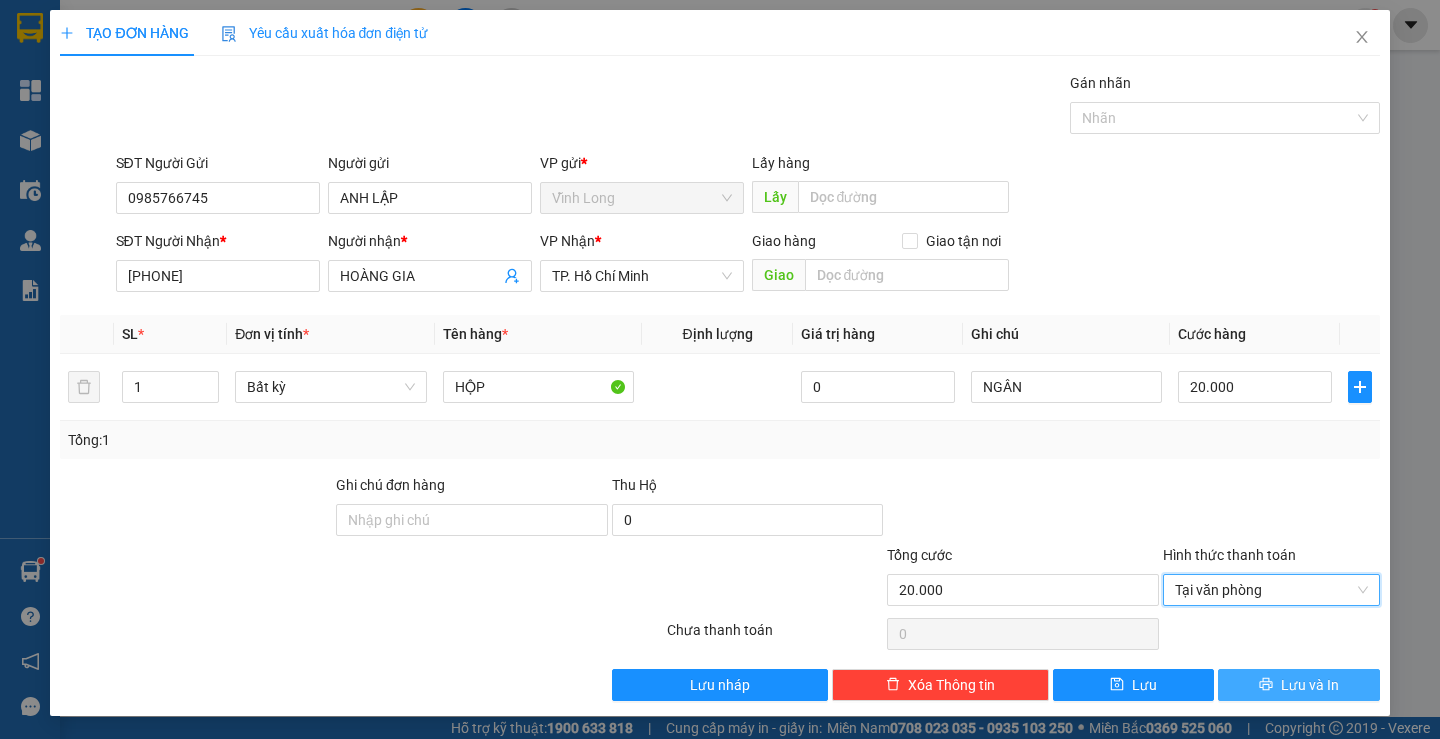 click on "Lưu và In" at bounding box center [1298, 685] 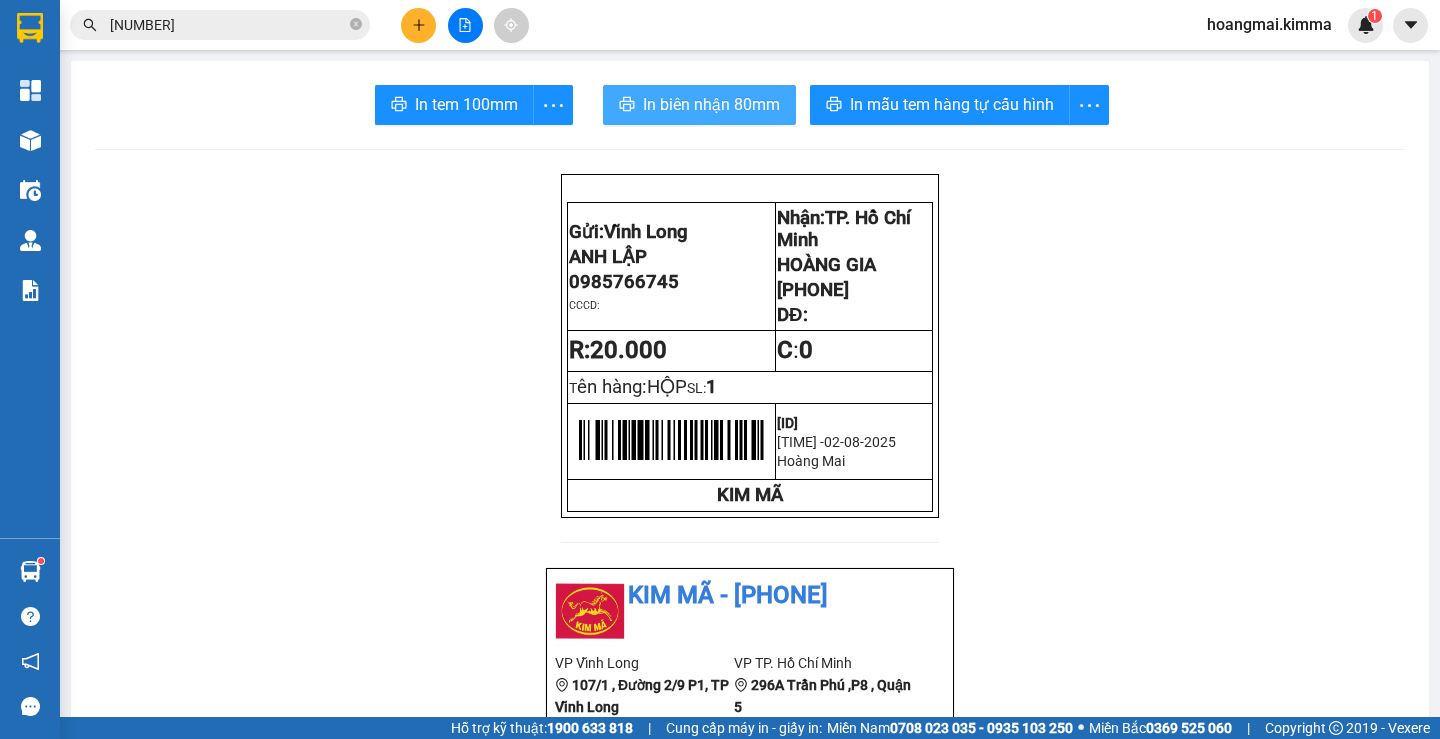 click on "In biên nhận 80mm" at bounding box center (711, 104) 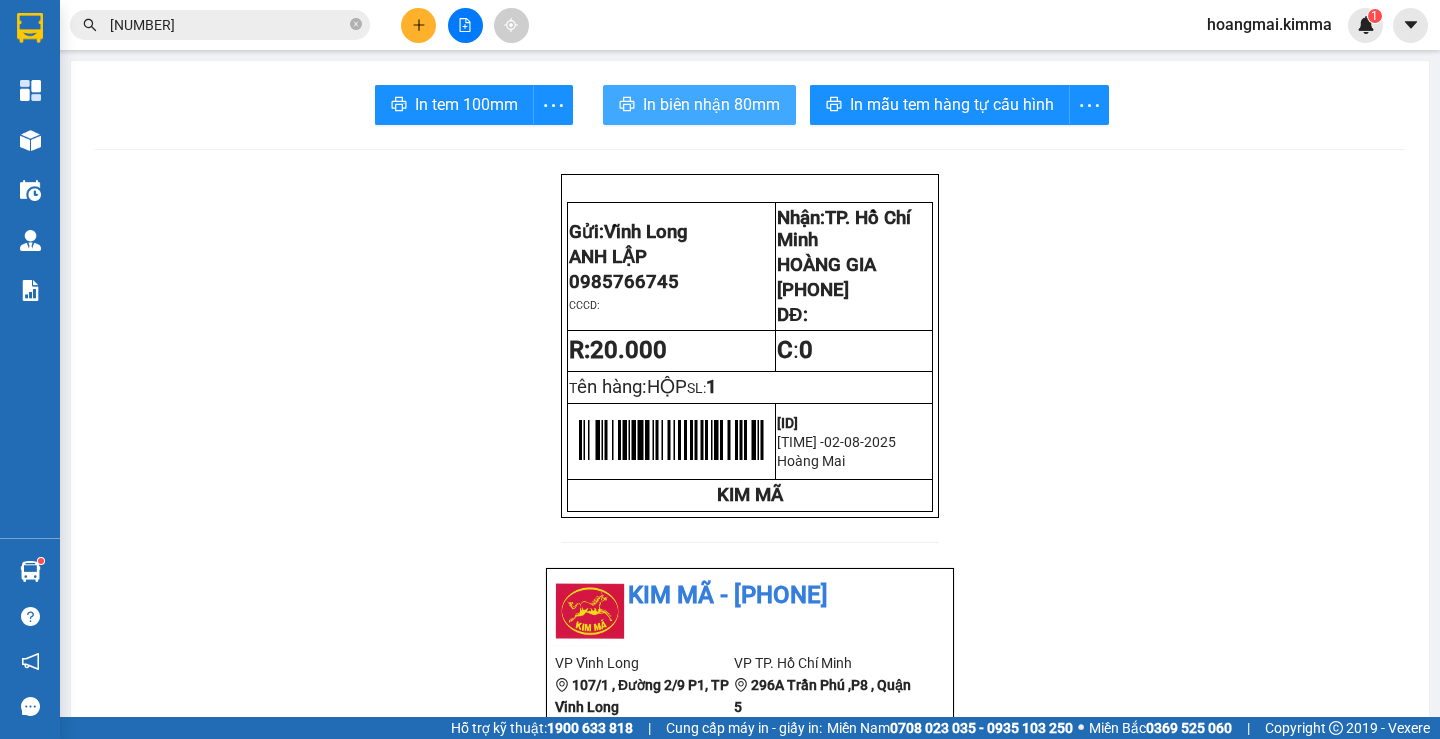 scroll, scrollTop: 0, scrollLeft: 0, axis: both 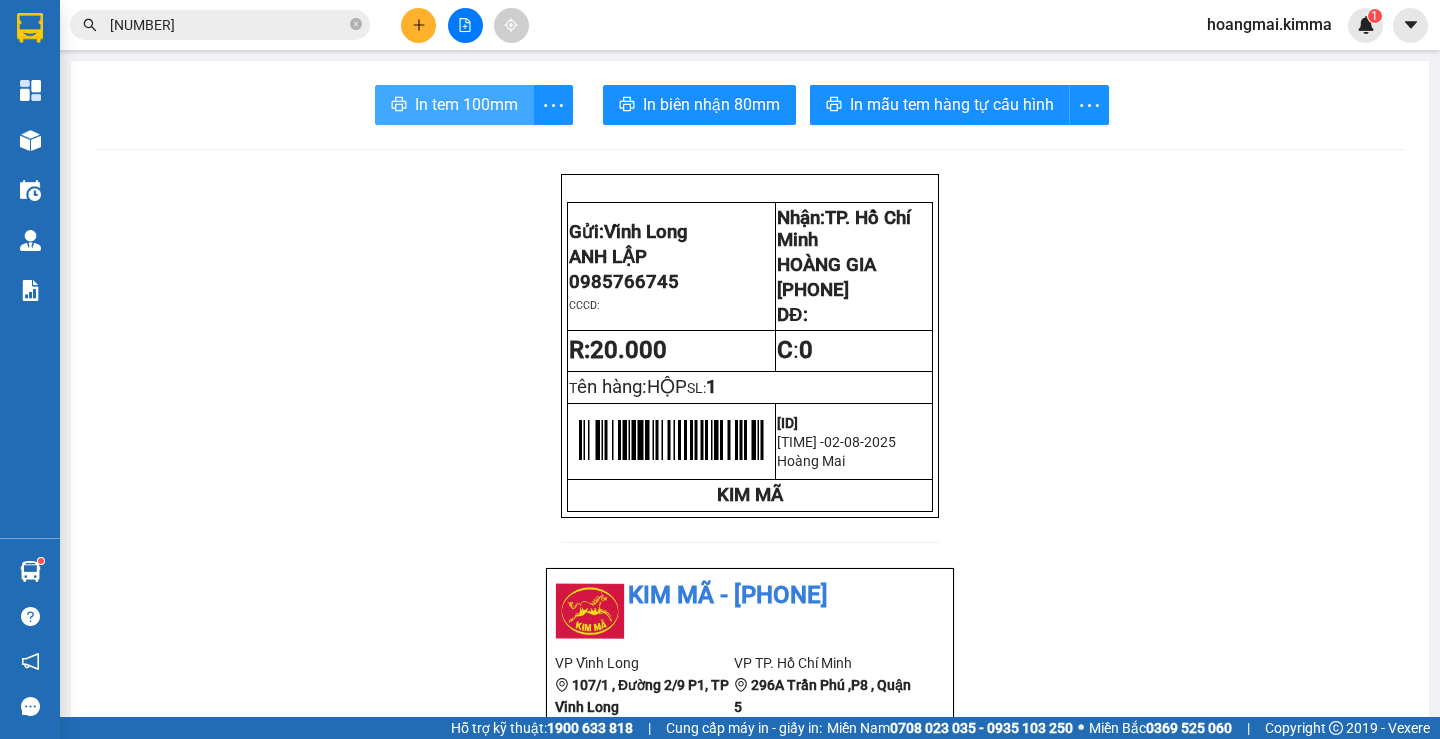 click on "In tem 100mm" at bounding box center [466, 104] 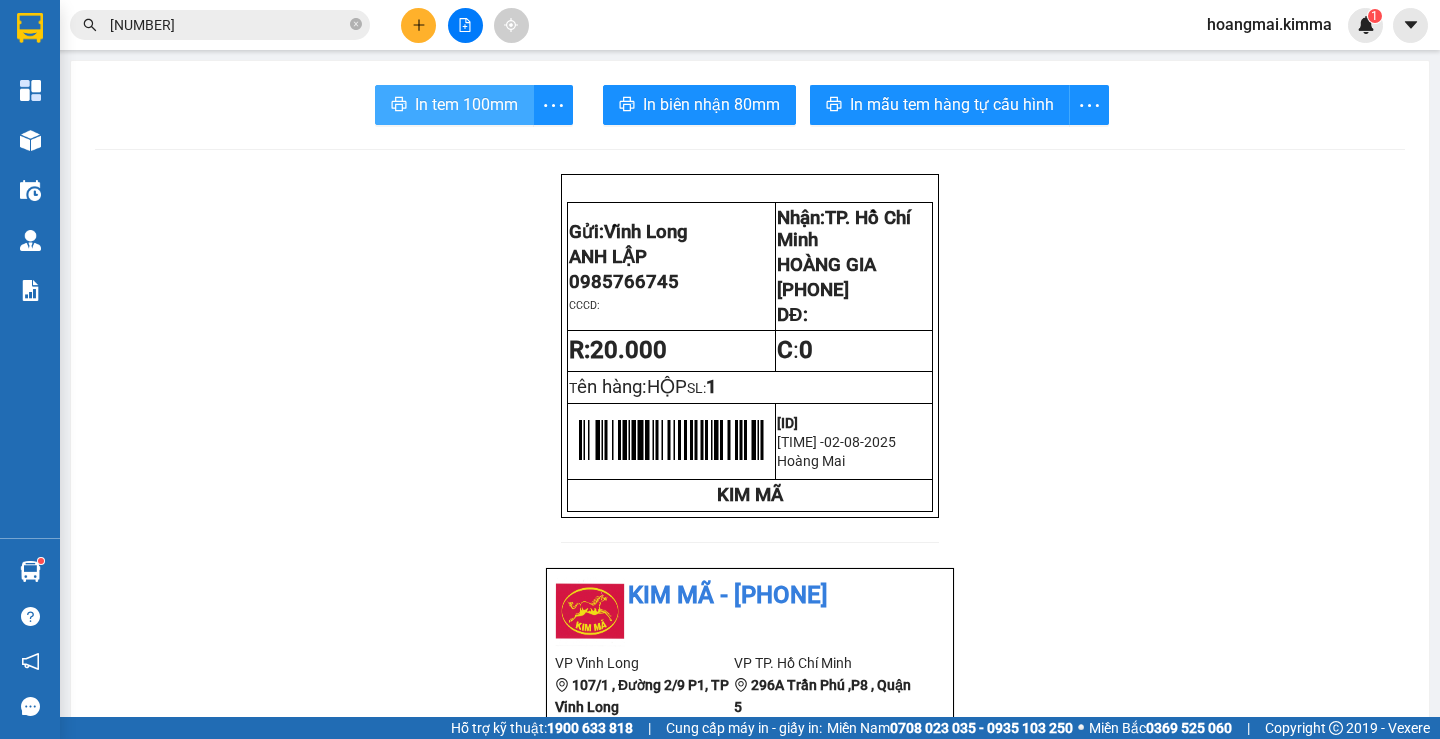 scroll, scrollTop: 0, scrollLeft: 0, axis: both 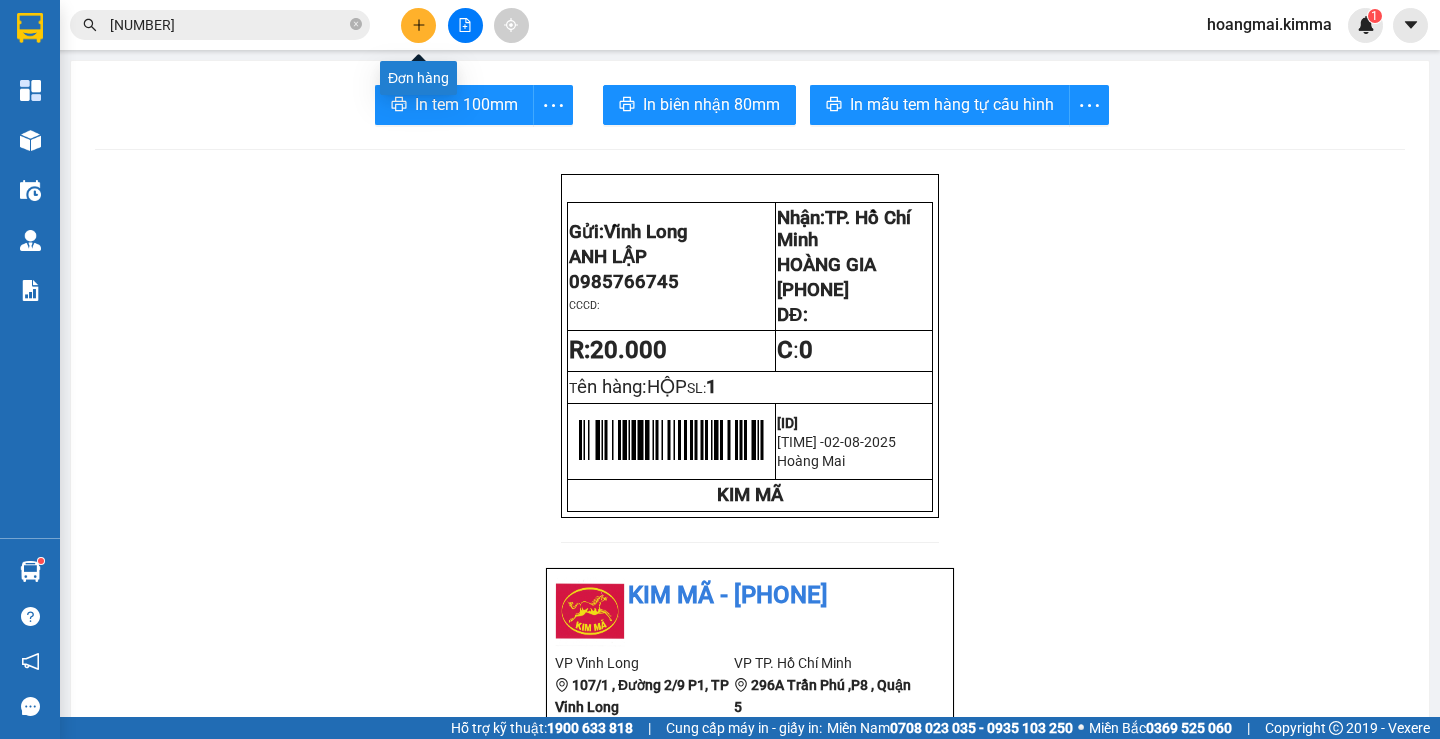 click 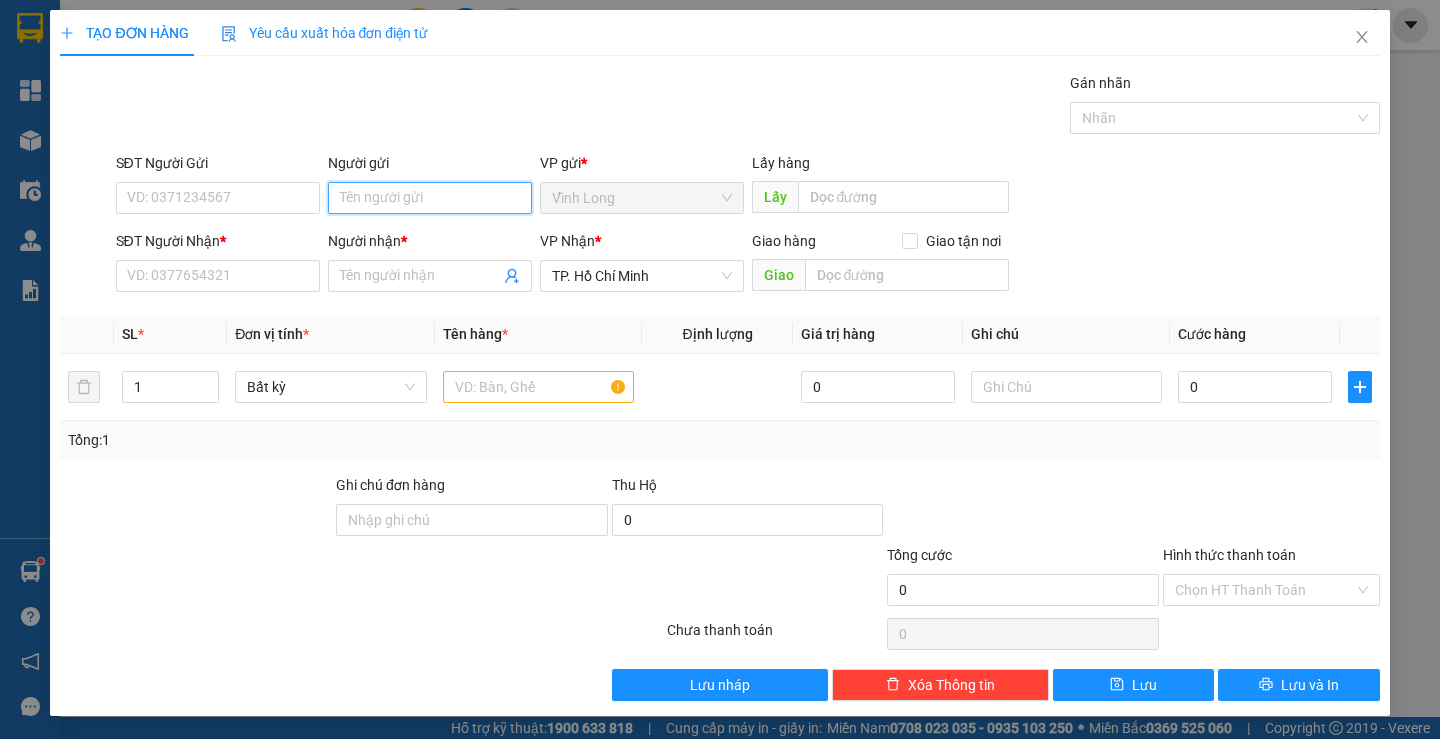 click on "Người gửi" at bounding box center (430, 198) 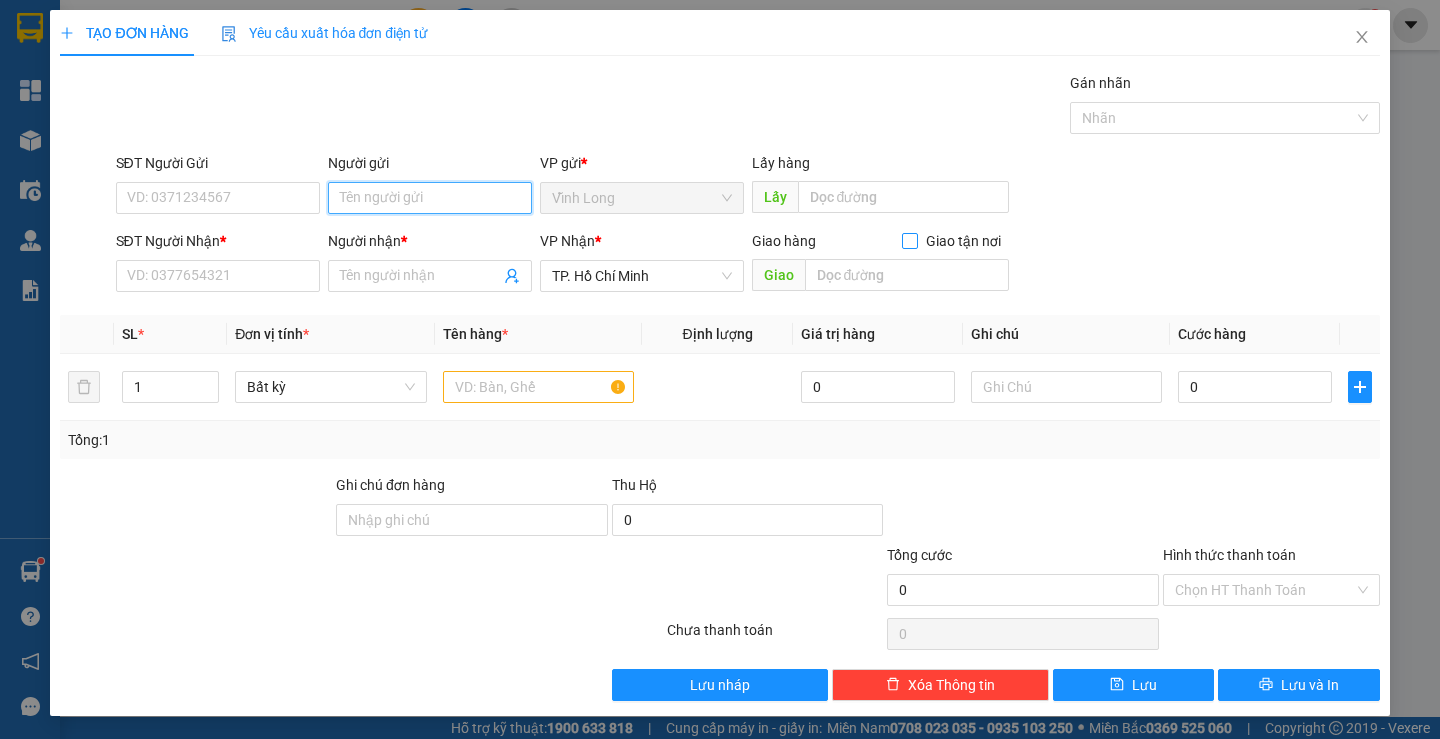 drag, startPoint x: 419, startPoint y: 200, endPoint x: 896, endPoint y: 232, distance: 478.07217 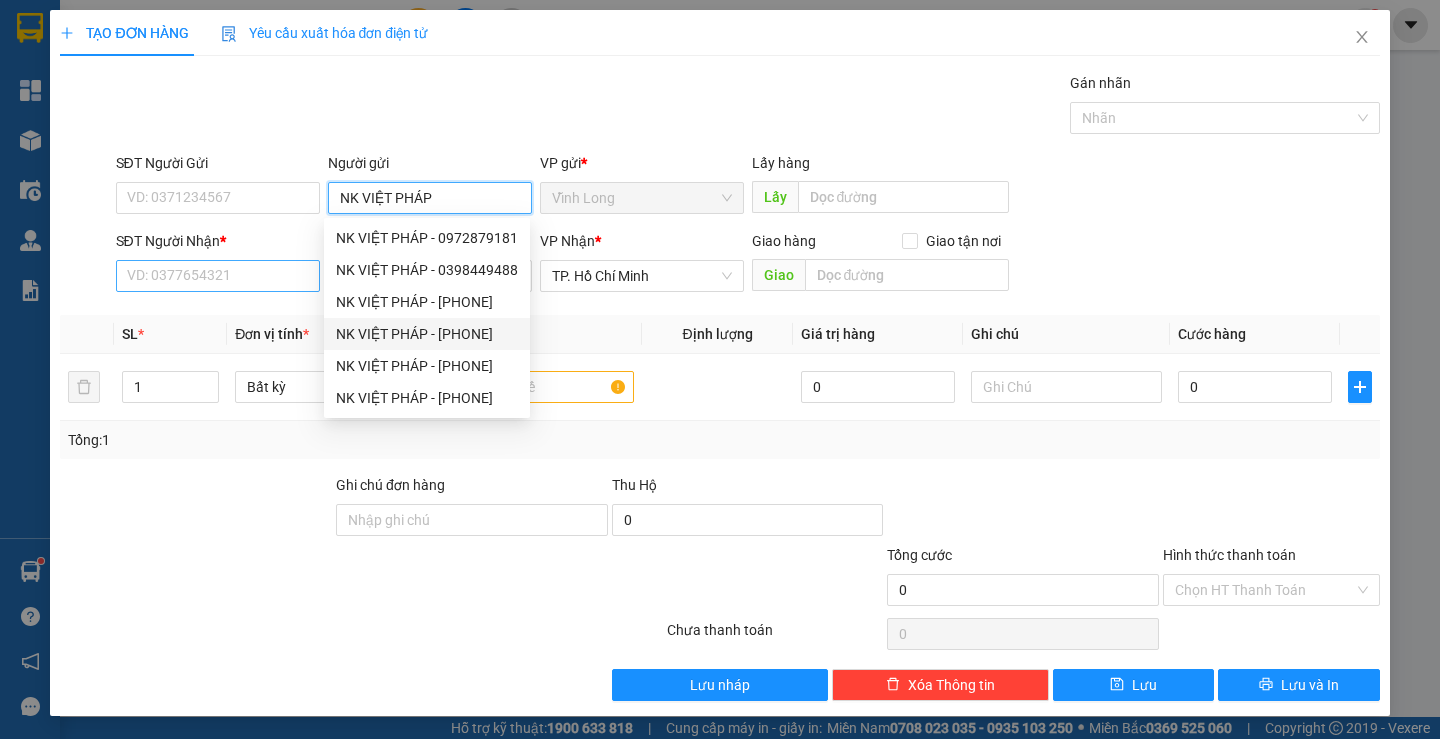 type on "NK VIỆT PHÁP" 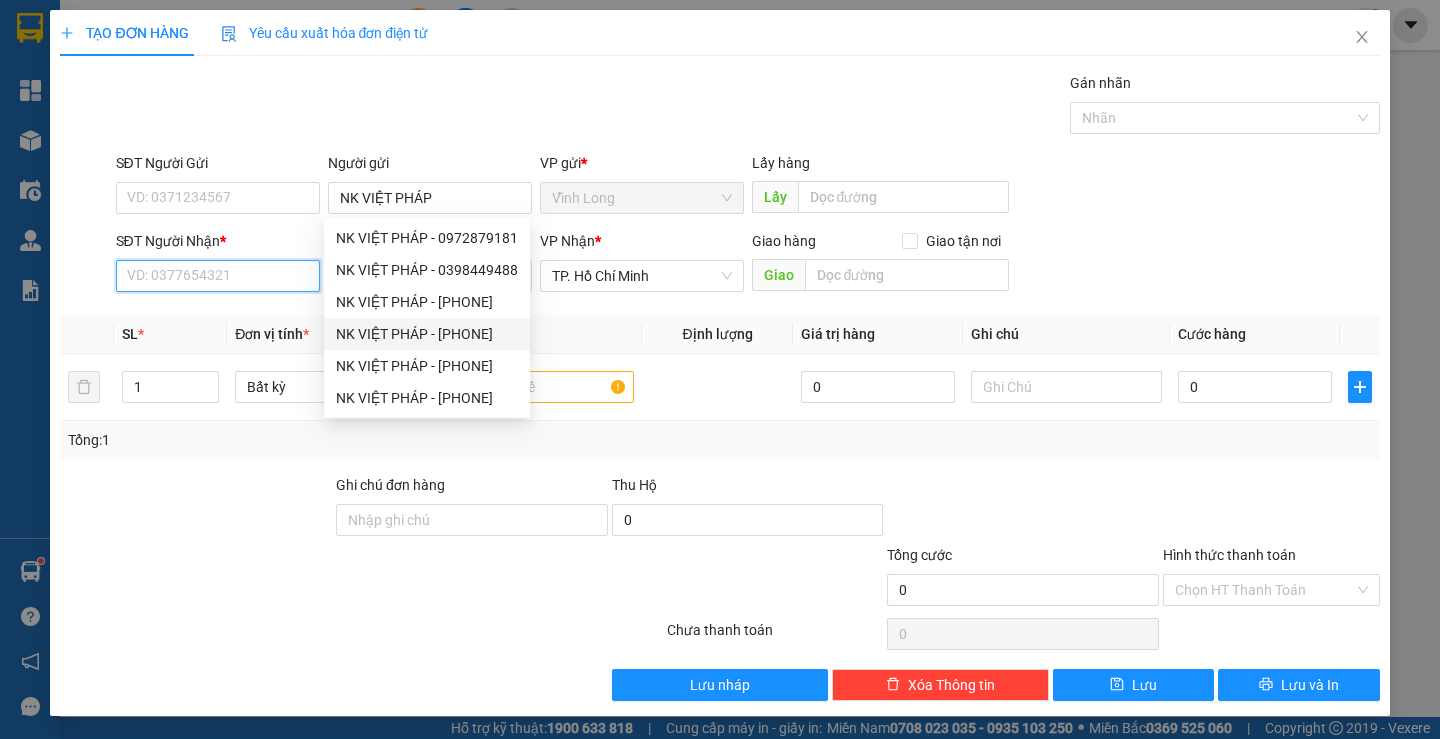 click on "SĐT Người Nhận  *" at bounding box center (218, 276) 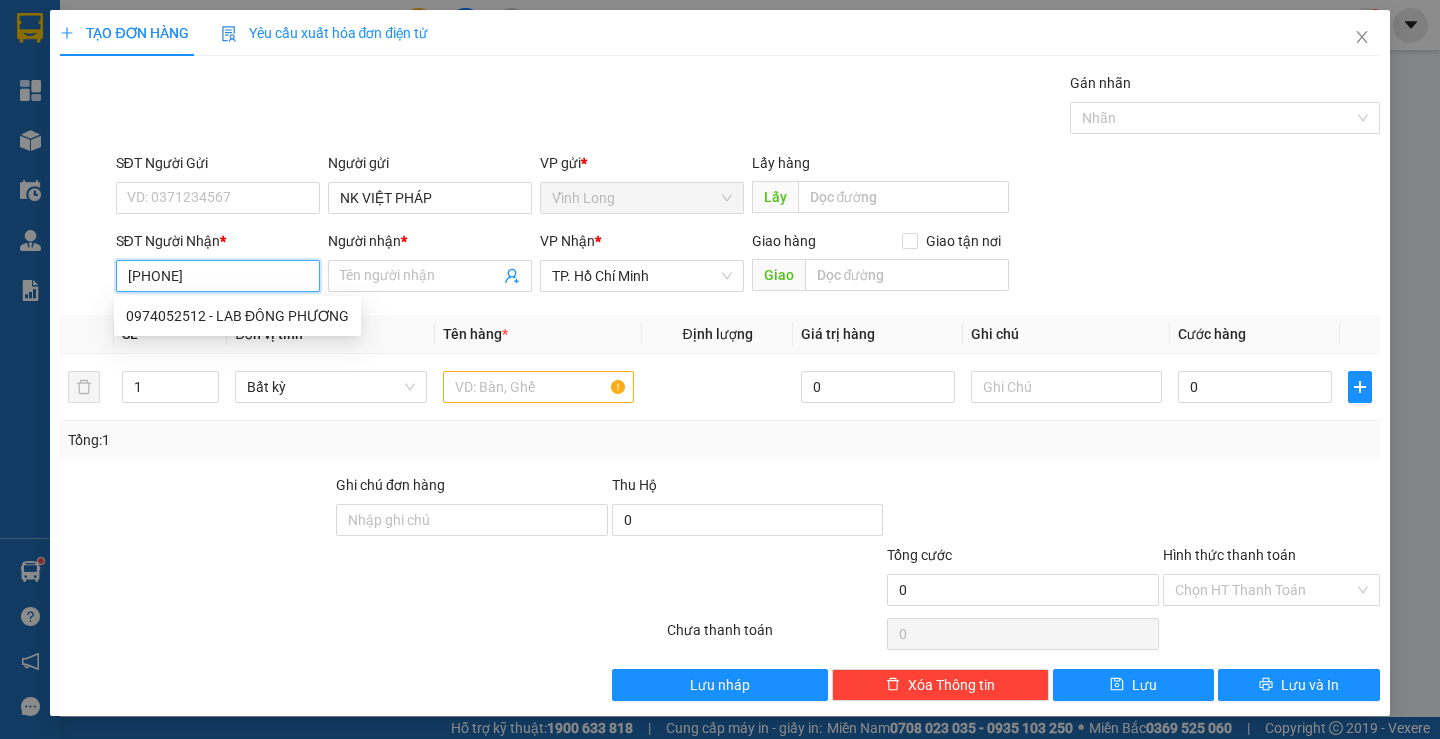type on "0974052512" 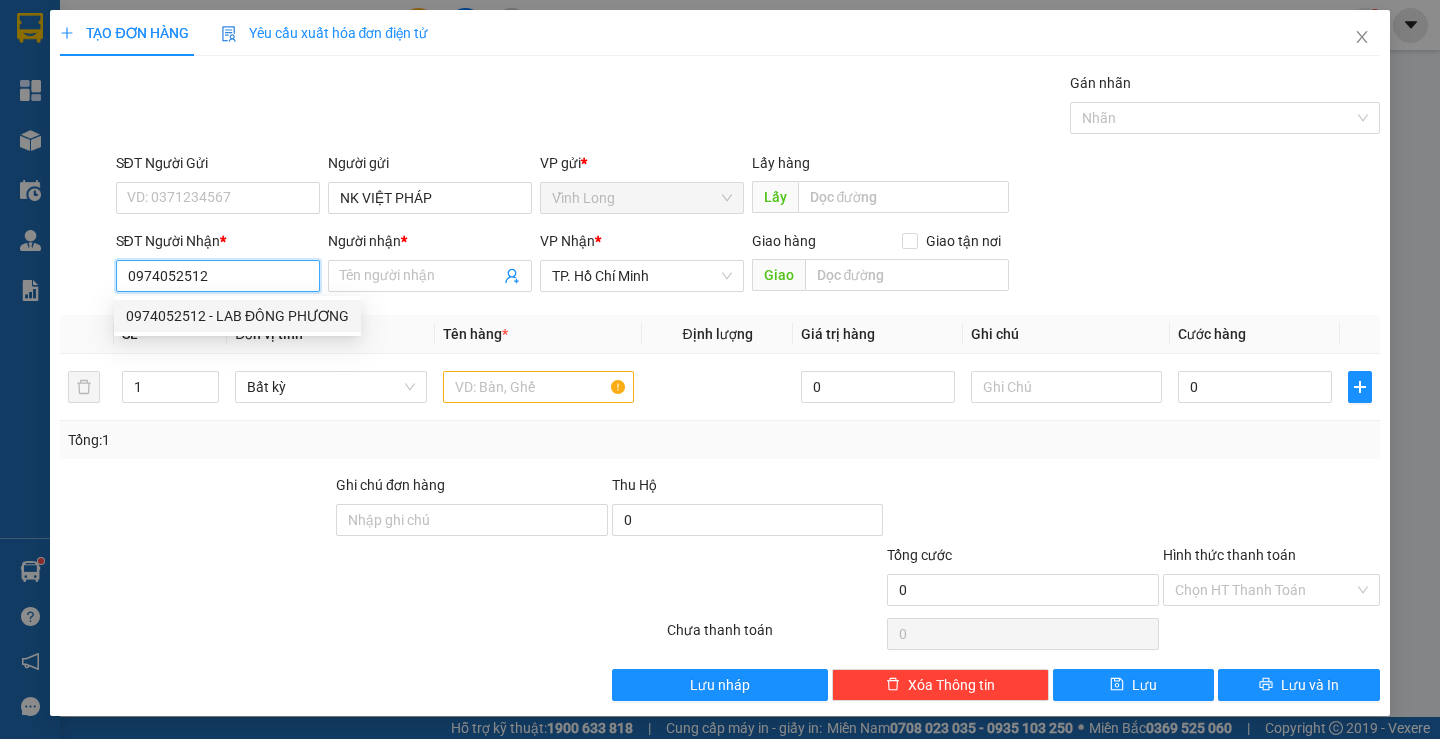 click on "0974052512 - LAB ĐÔNG PHƯƠNG" at bounding box center [237, 316] 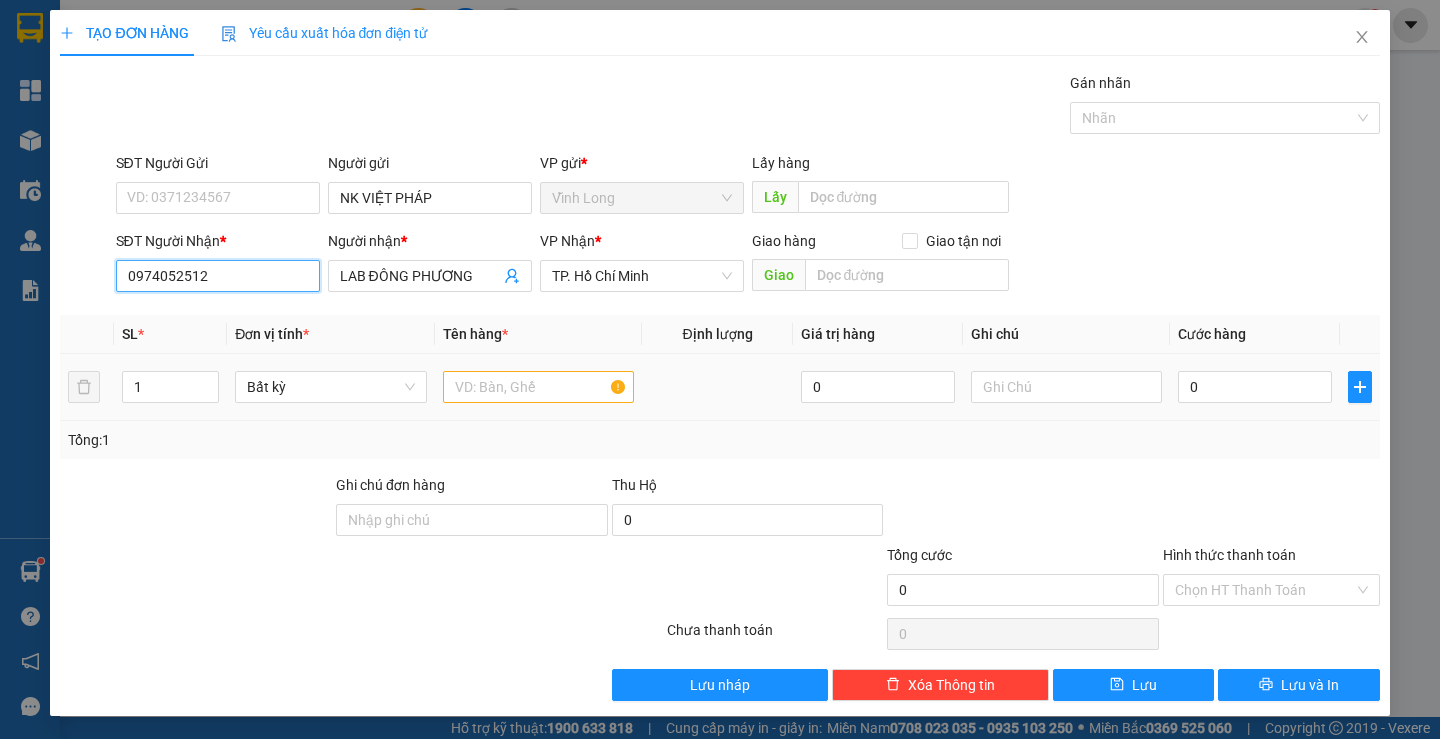 type on "0974052512" 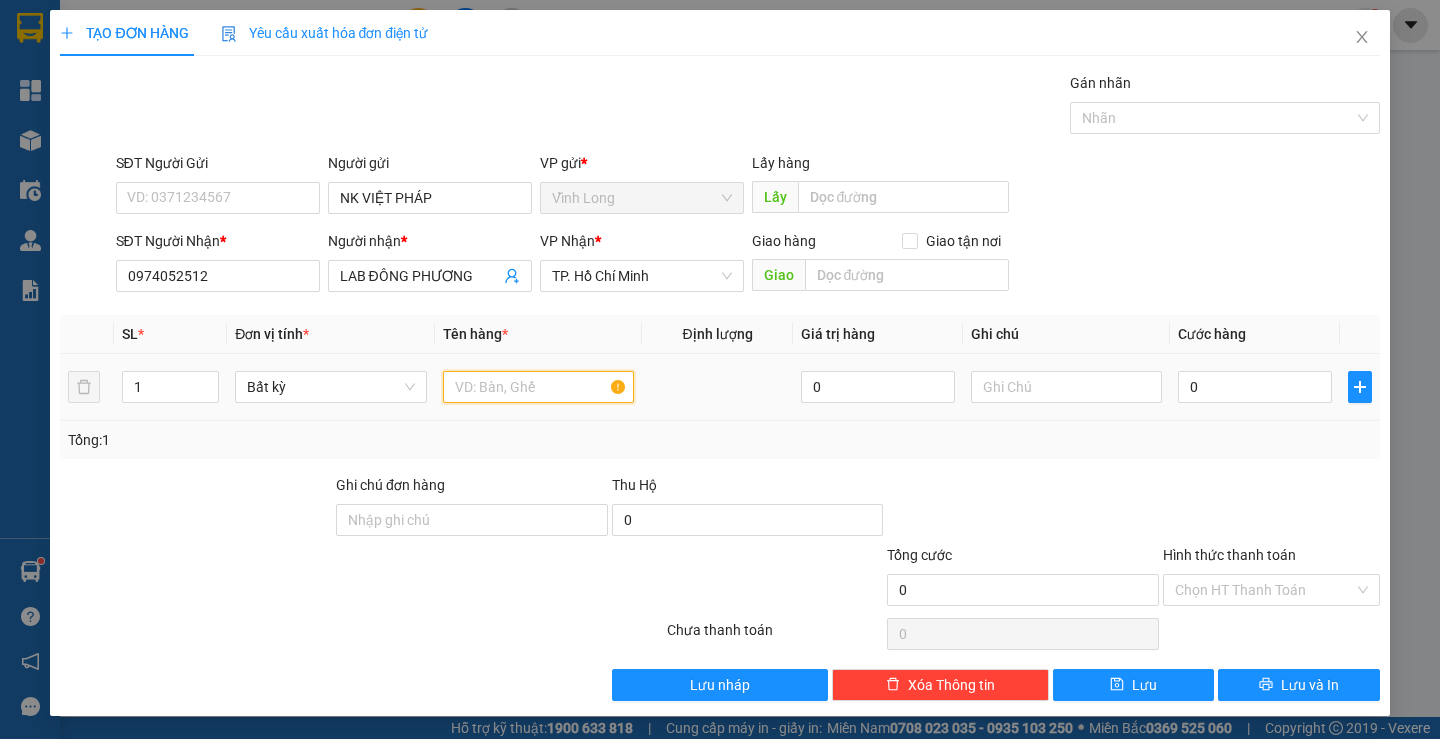 click at bounding box center (538, 387) 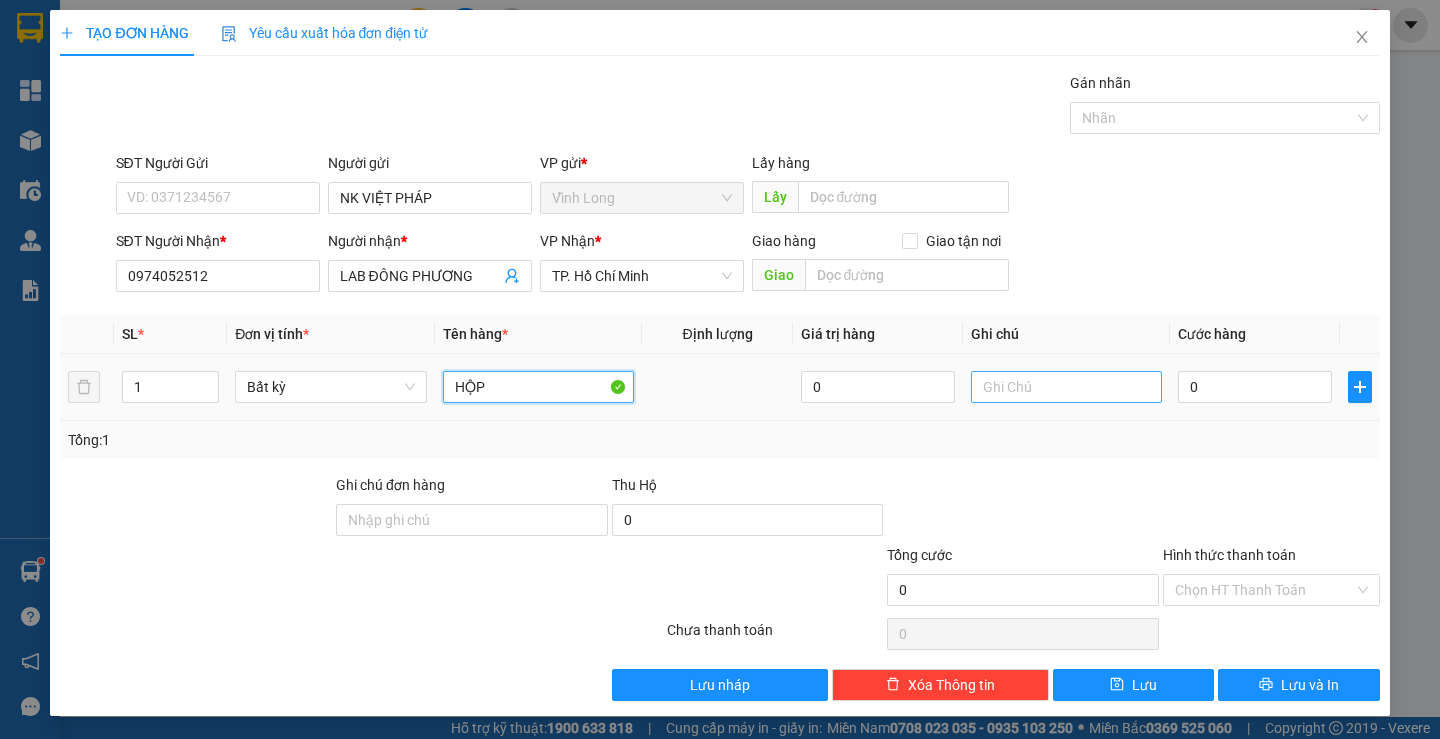 type on "HỘP" 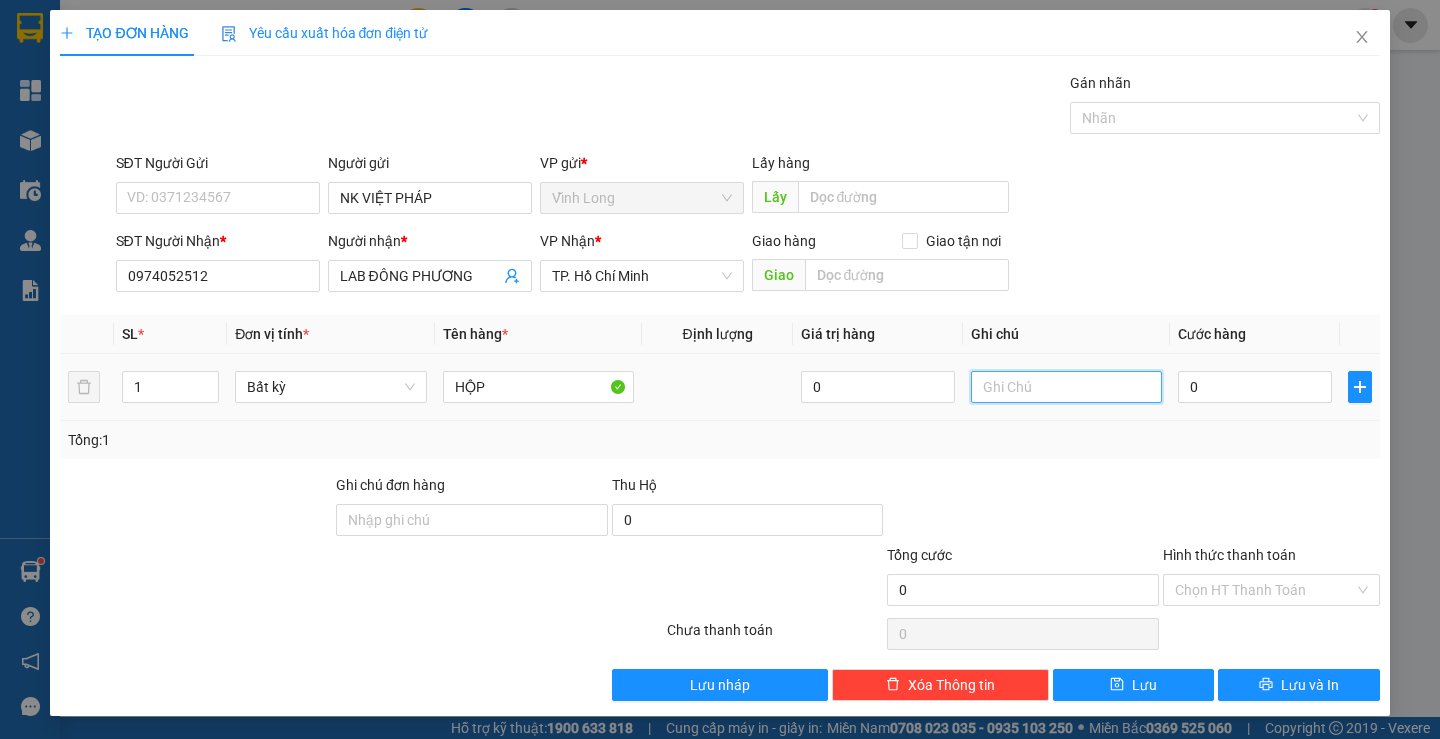 click at bounding box center (1066, 387) 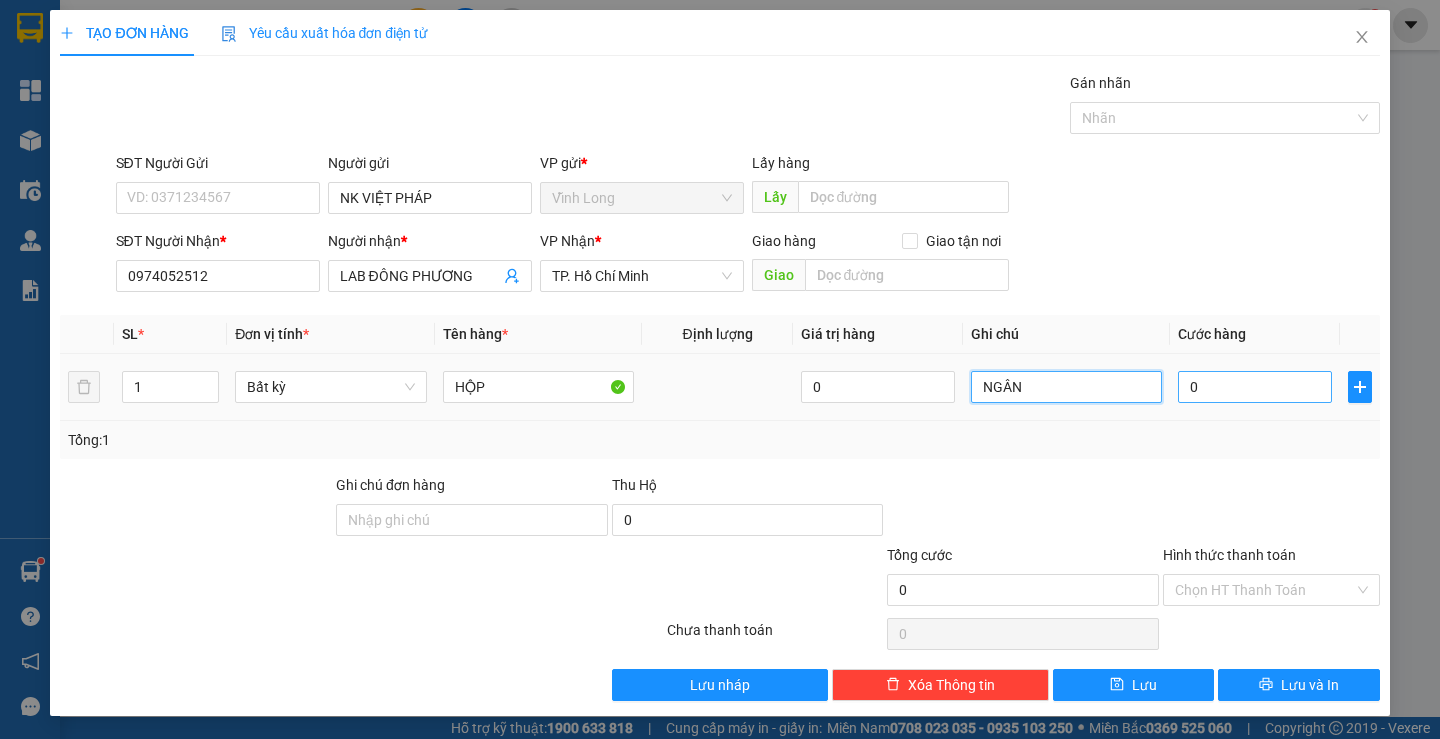 type on "NGÂN" 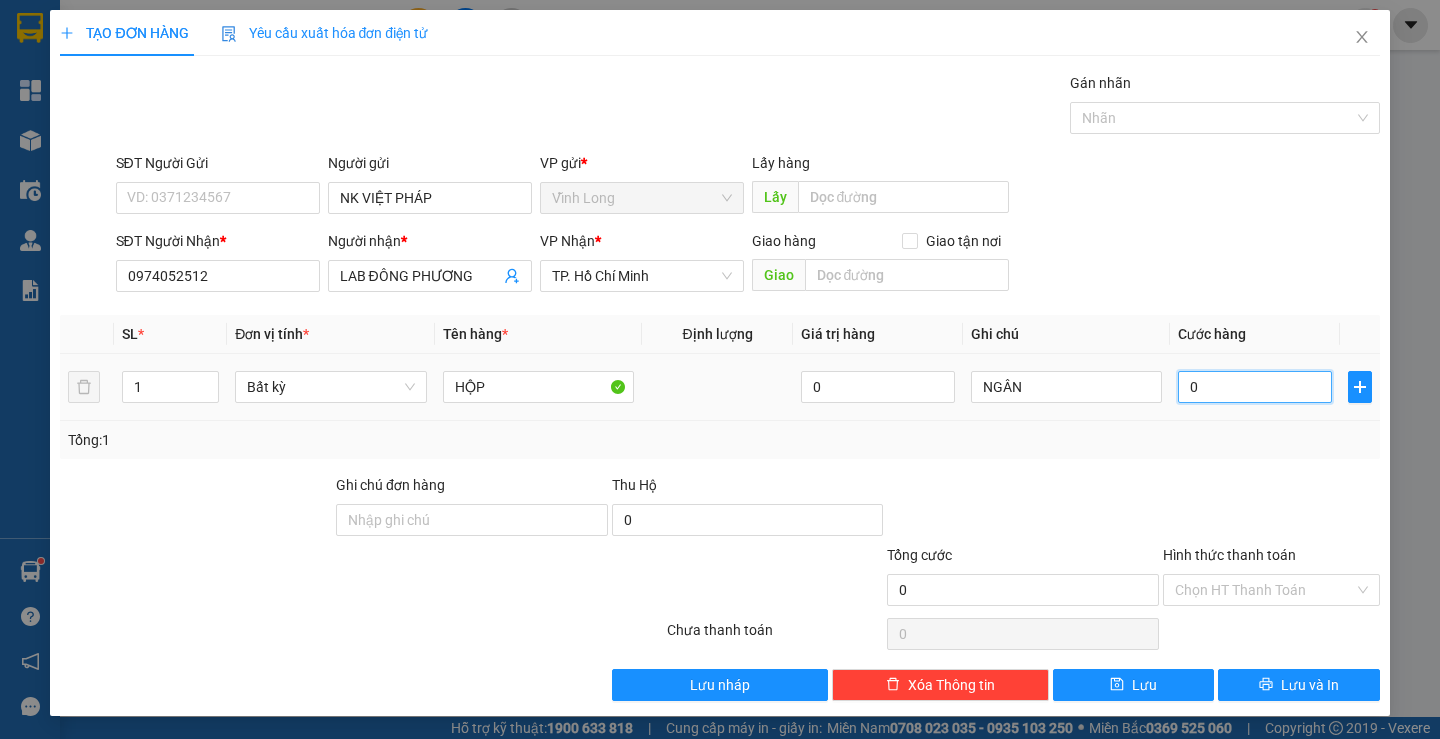 click on "0" at bounding box center [1255, 387] 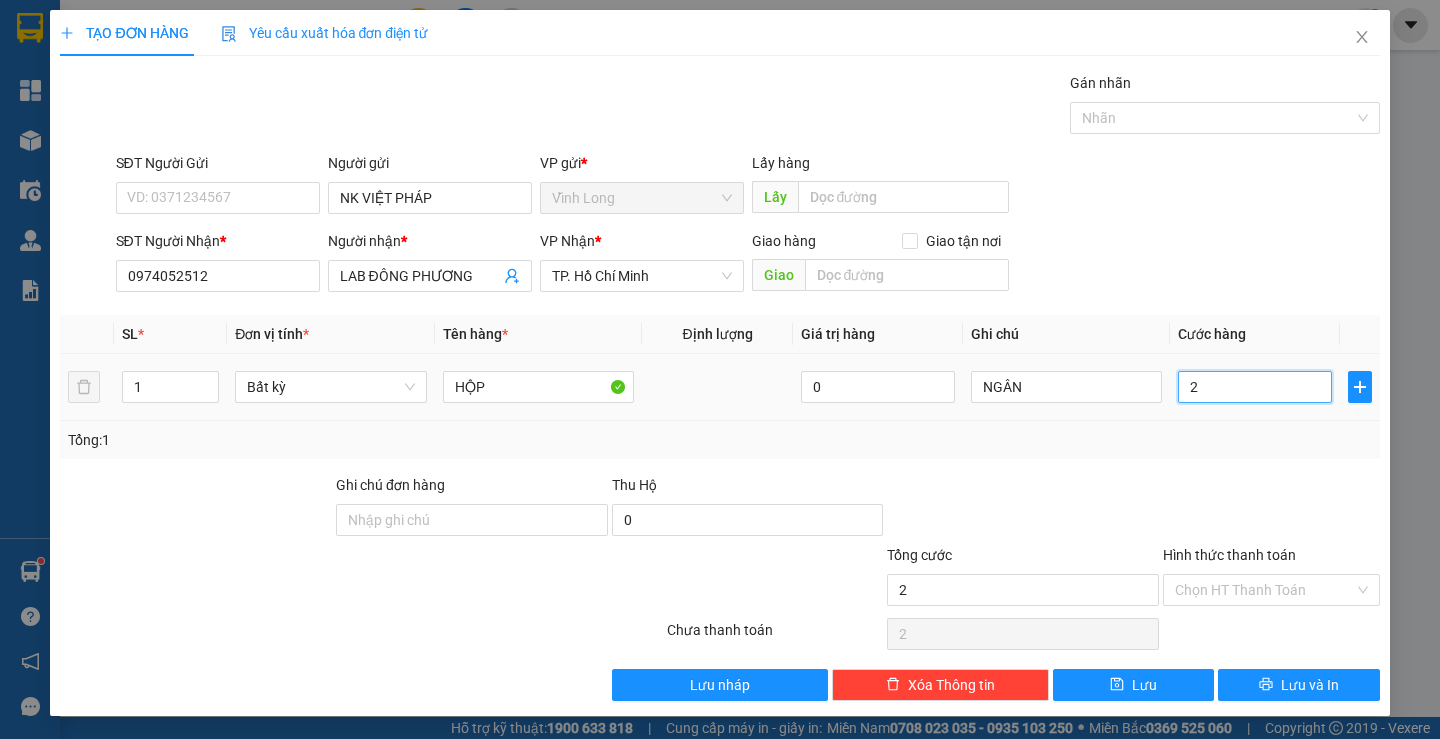 type on "20" 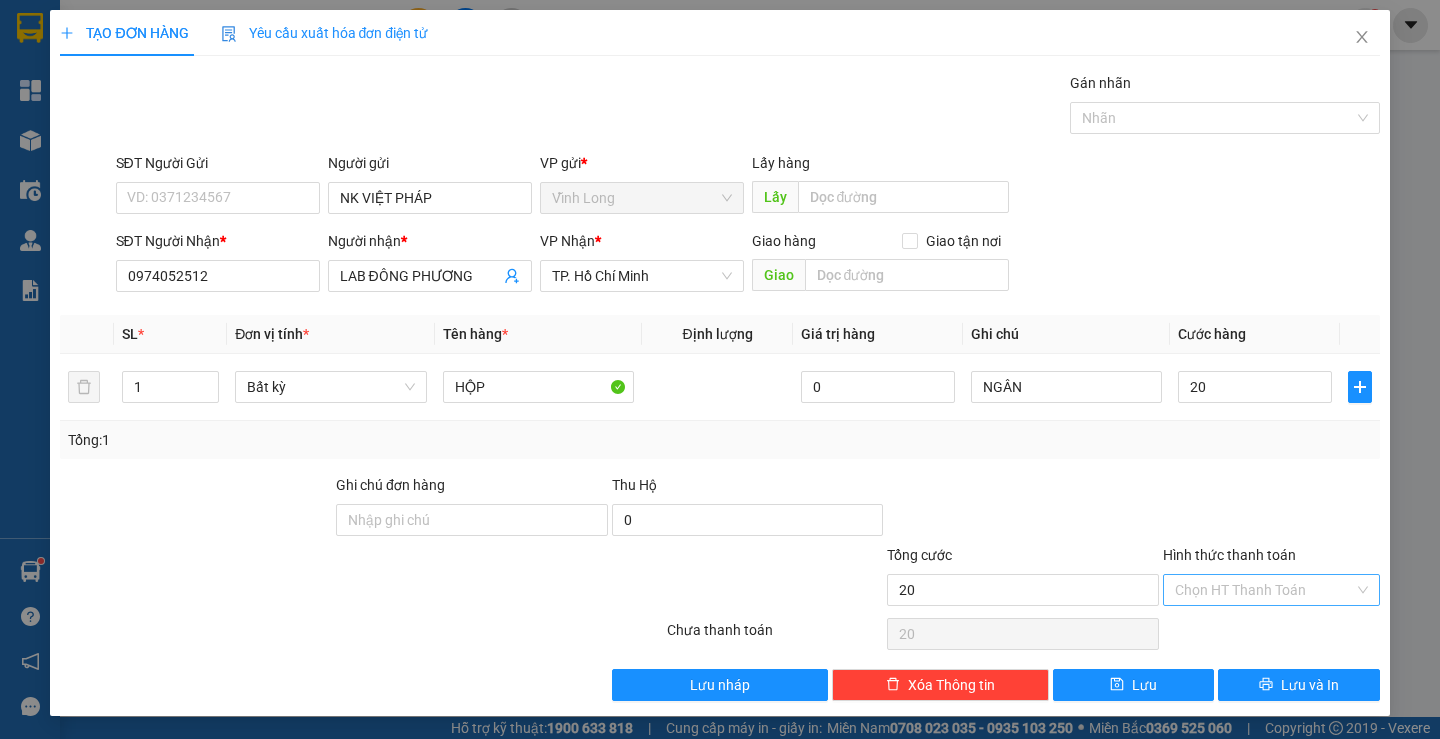 type on "20.000" 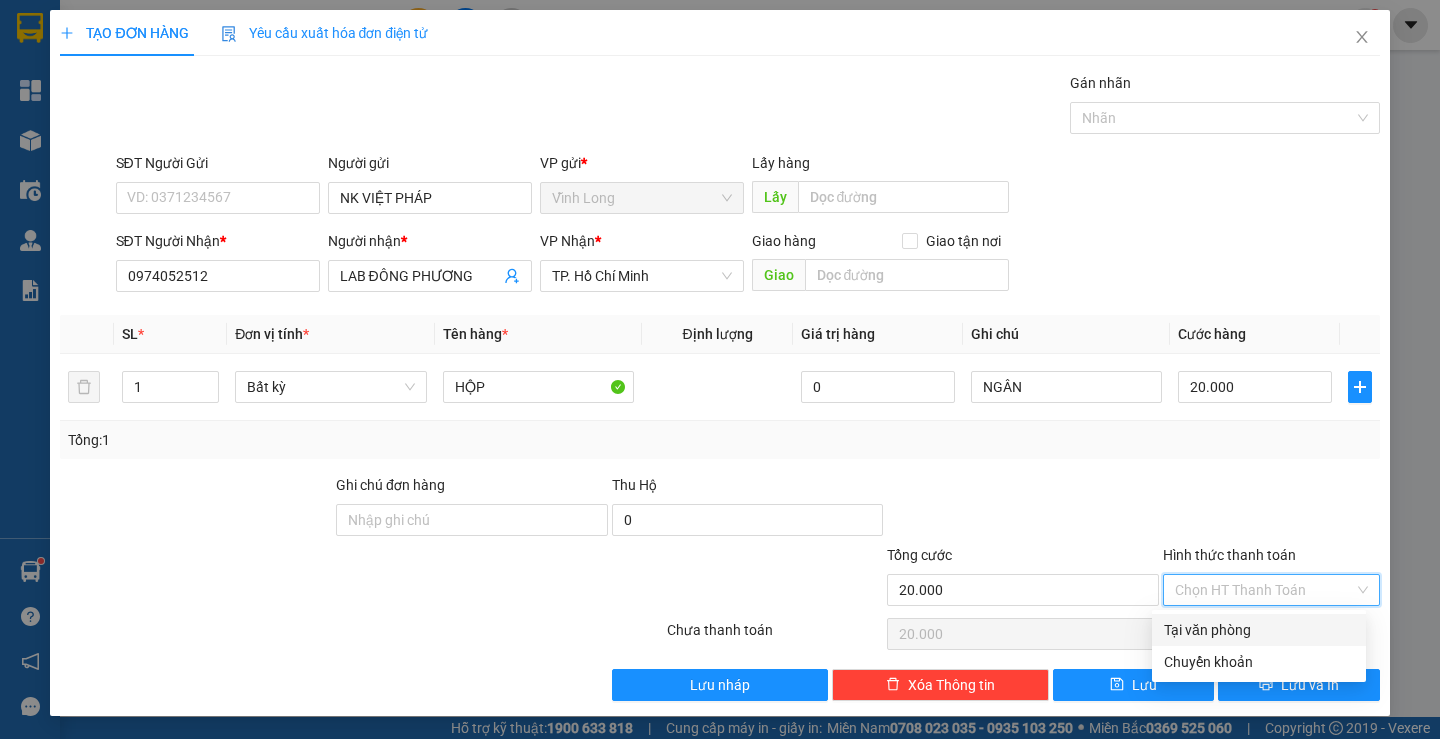 click on "Hình thức thanh toán" at bounding box center [1264, 590] 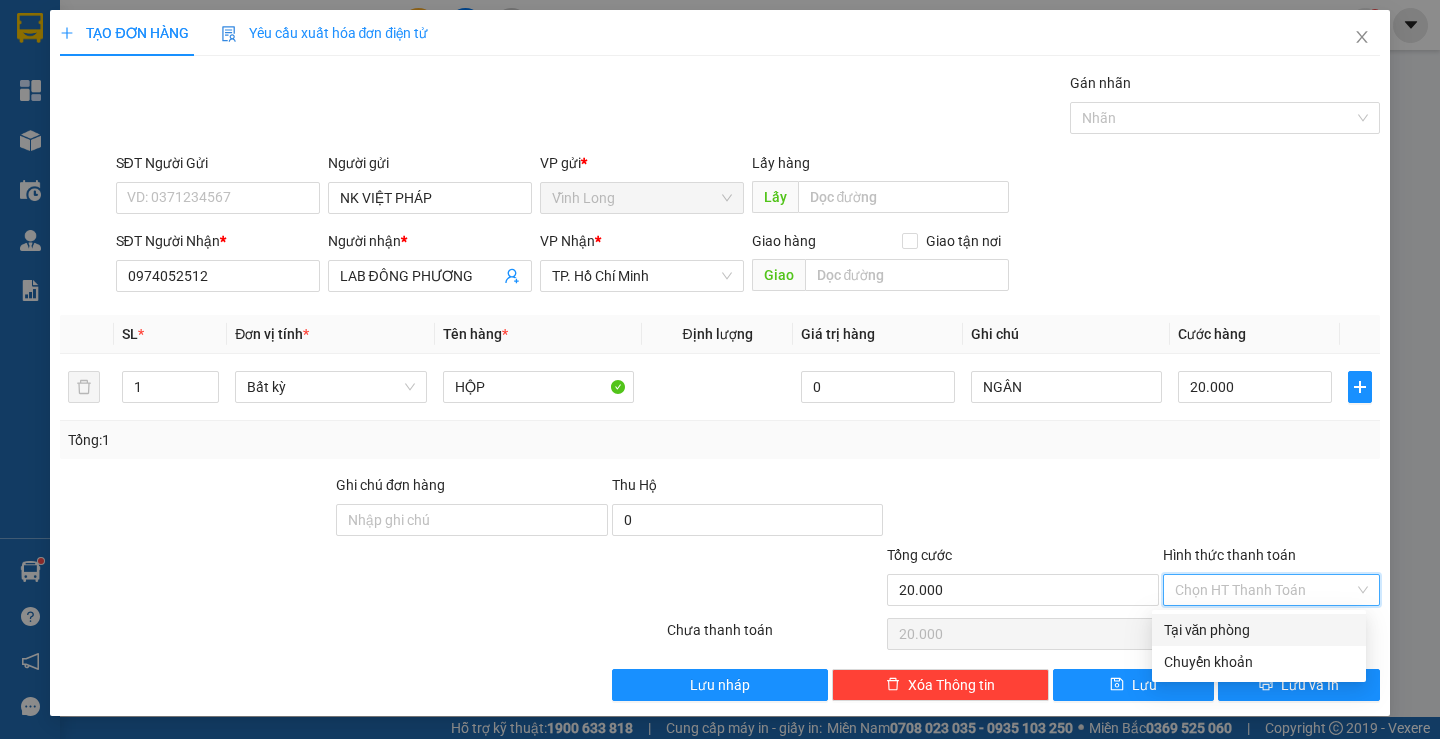 click on "Tại văn phòng" at bounding box center [1259, 630] 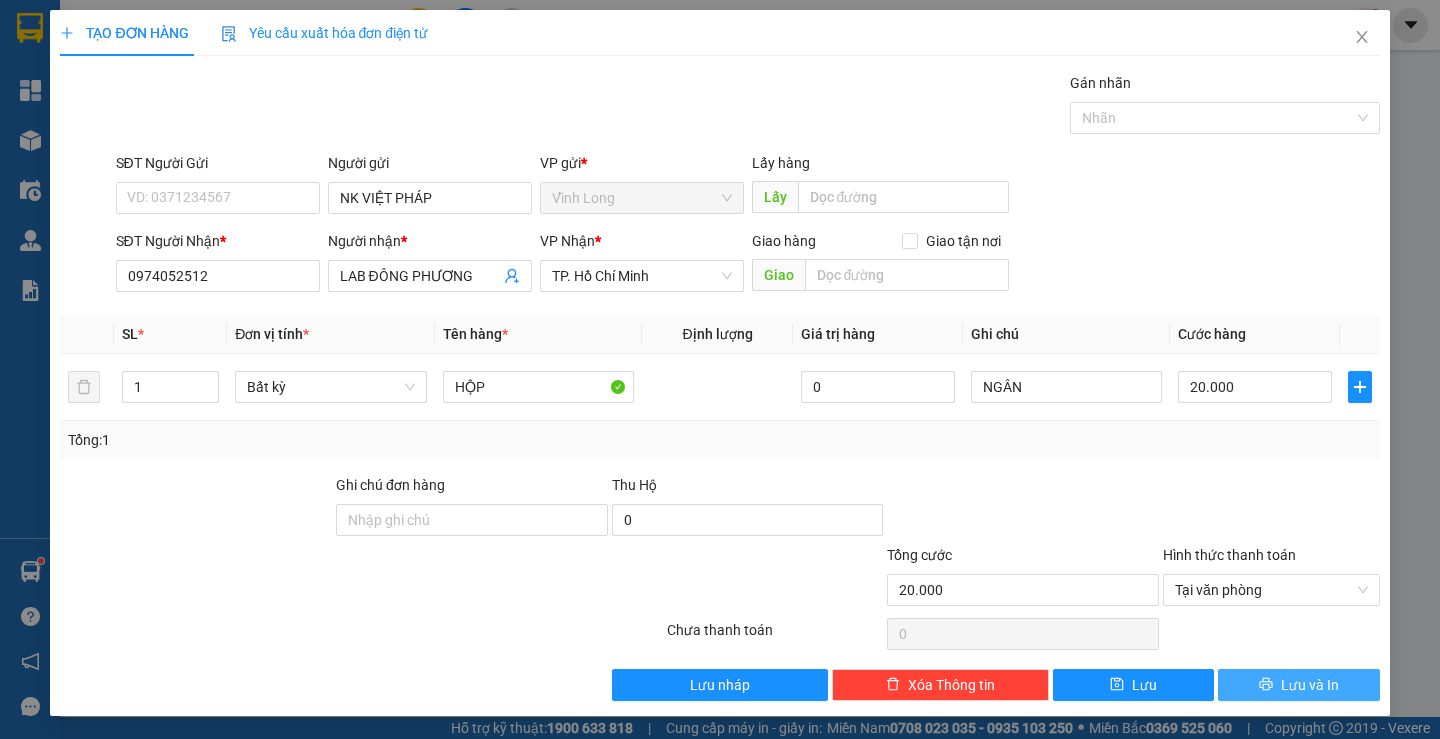 click on "Lưu và In" at bounding box center (1298, 685) 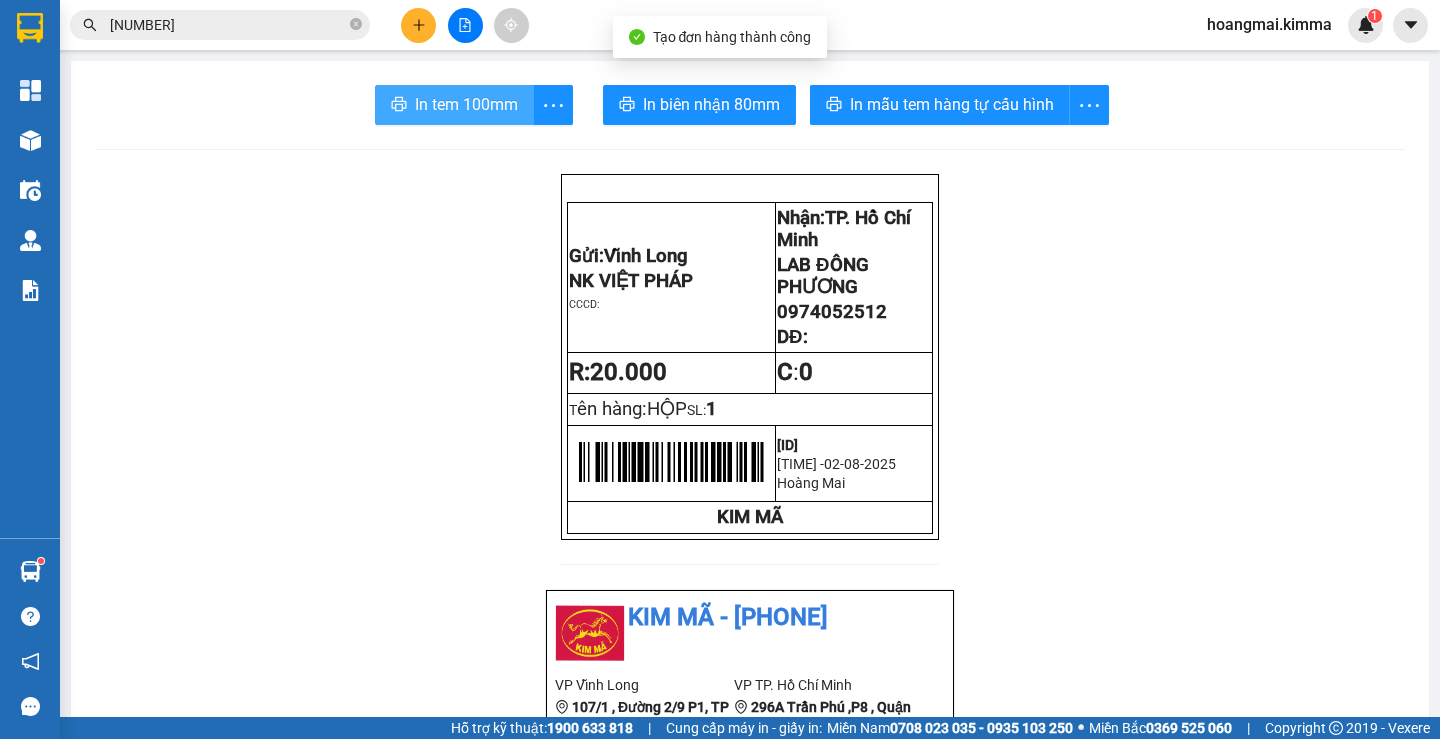 click on "In tem 100mm" at bounding box center (466, 104) 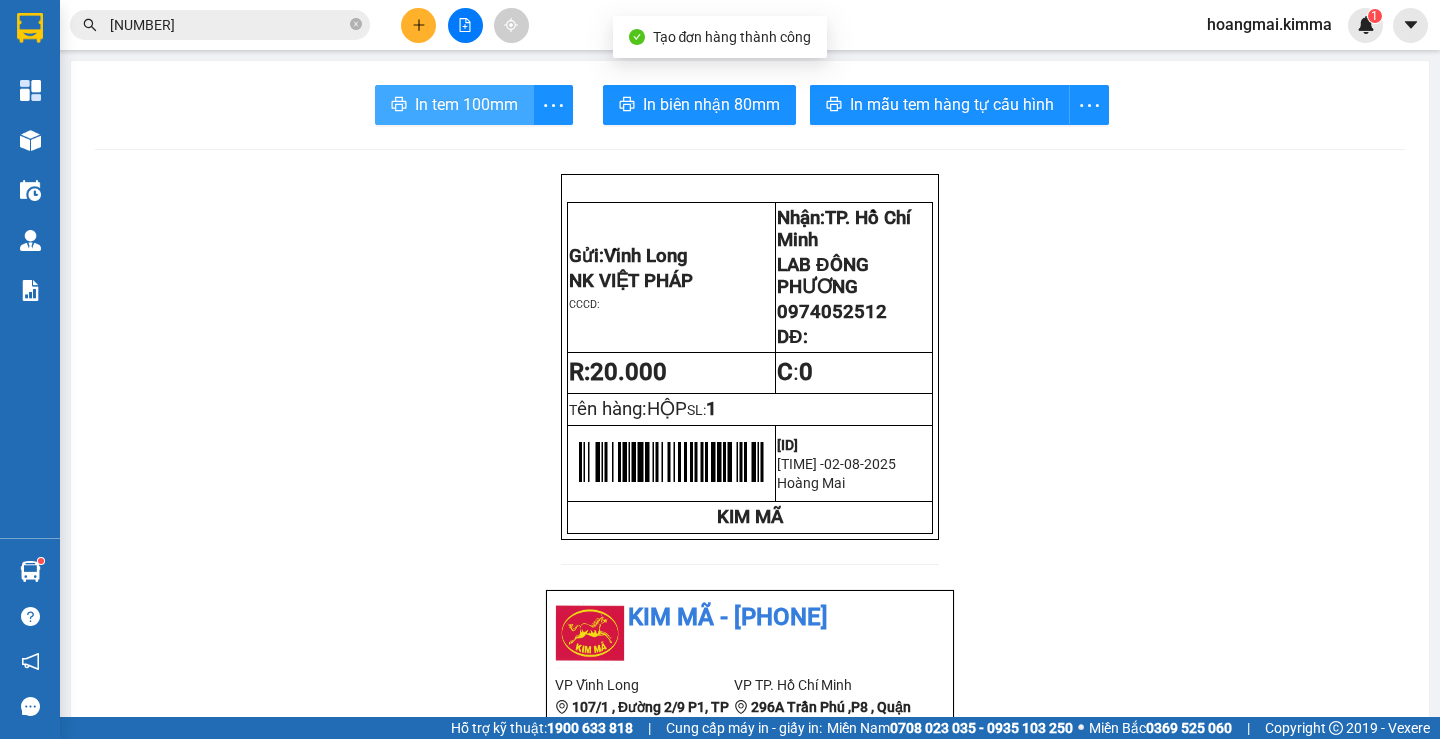 scroll, scrollTop: 0, scrollLeft: 0, axis: both 